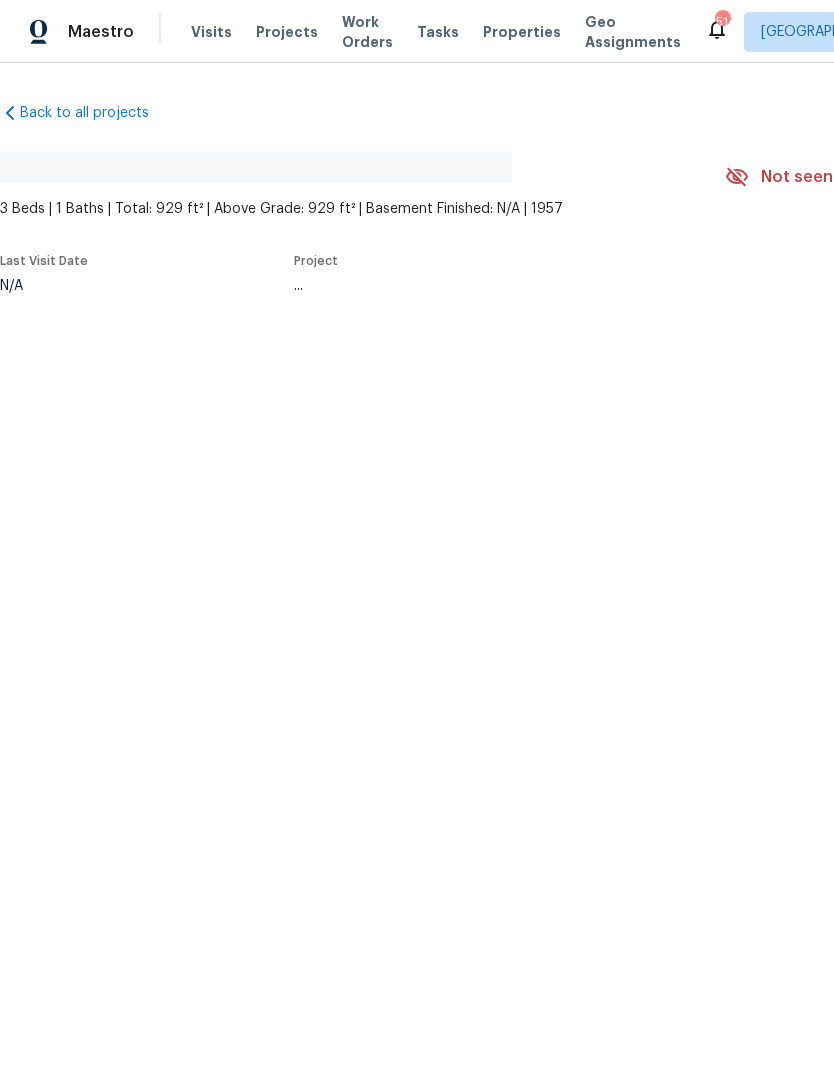 scroll, scrollTop: 0, scrollLeft: 0, axis: both 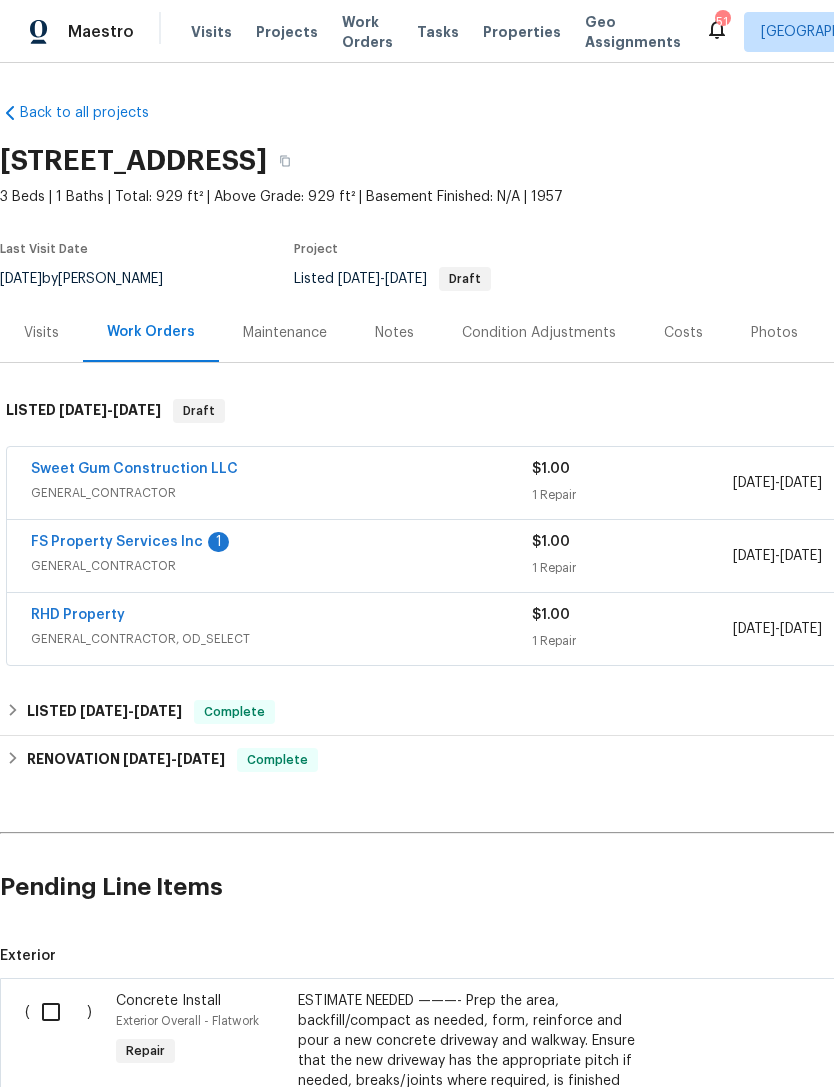 click at bounding box center (58, 1012) 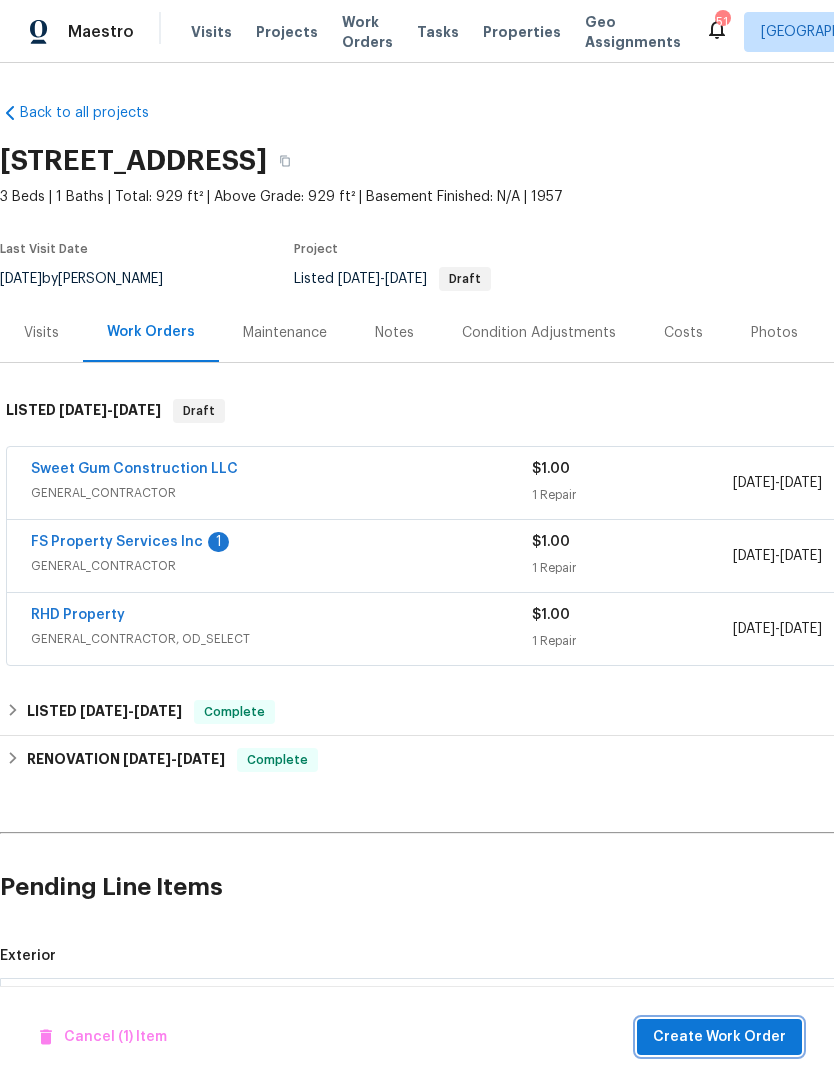 click on "Create Work Order" at bounding box center (719, 1037) 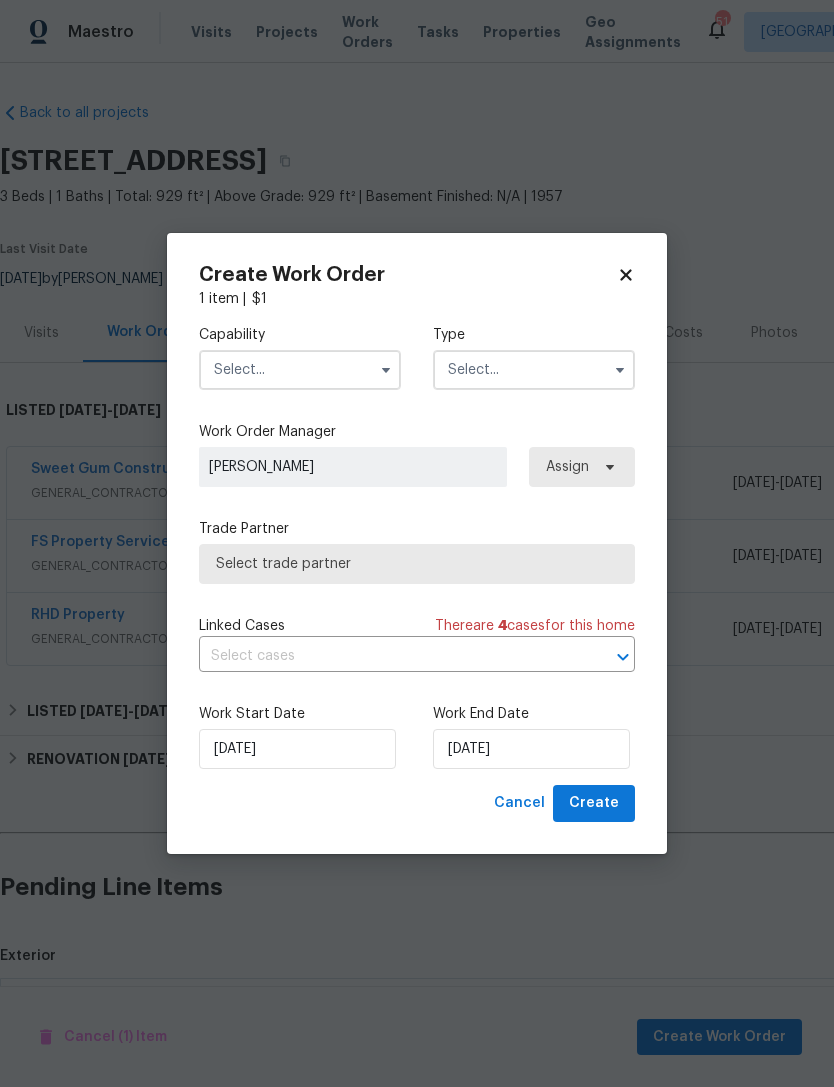 click at bounding box center (300, 370) 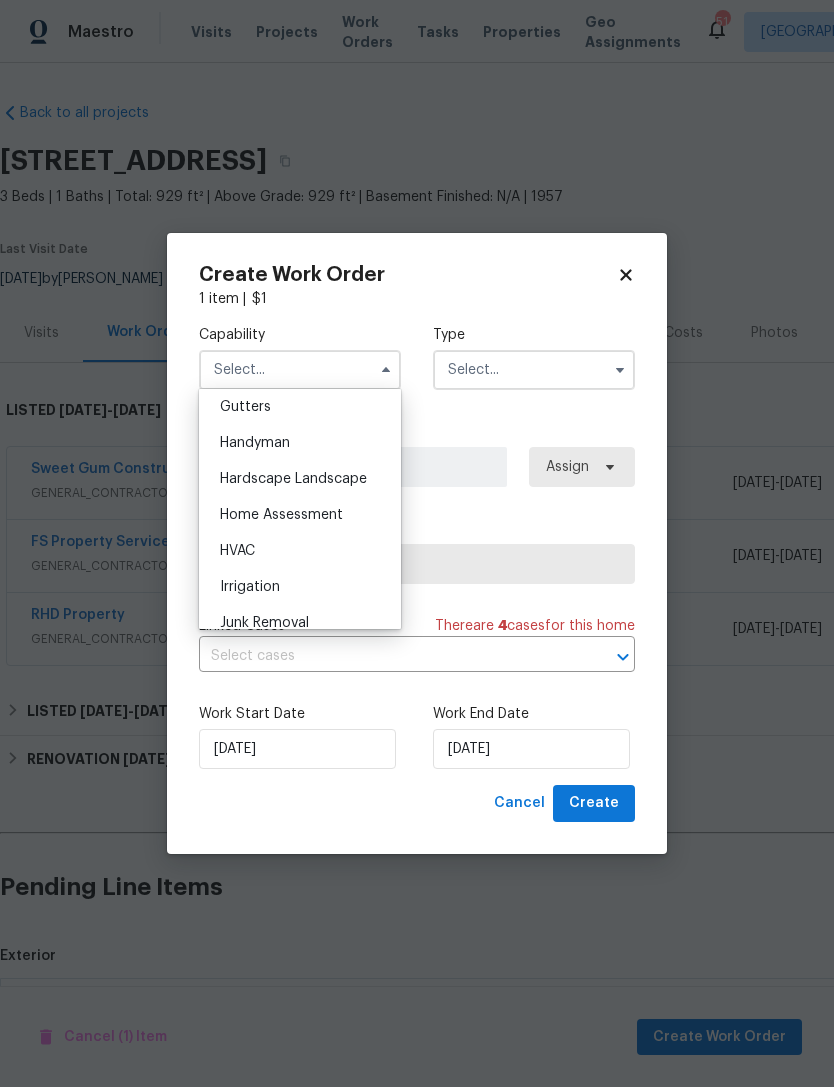 scroll, scrollTop: 1065, scrollLeft: 0, axis: vertical 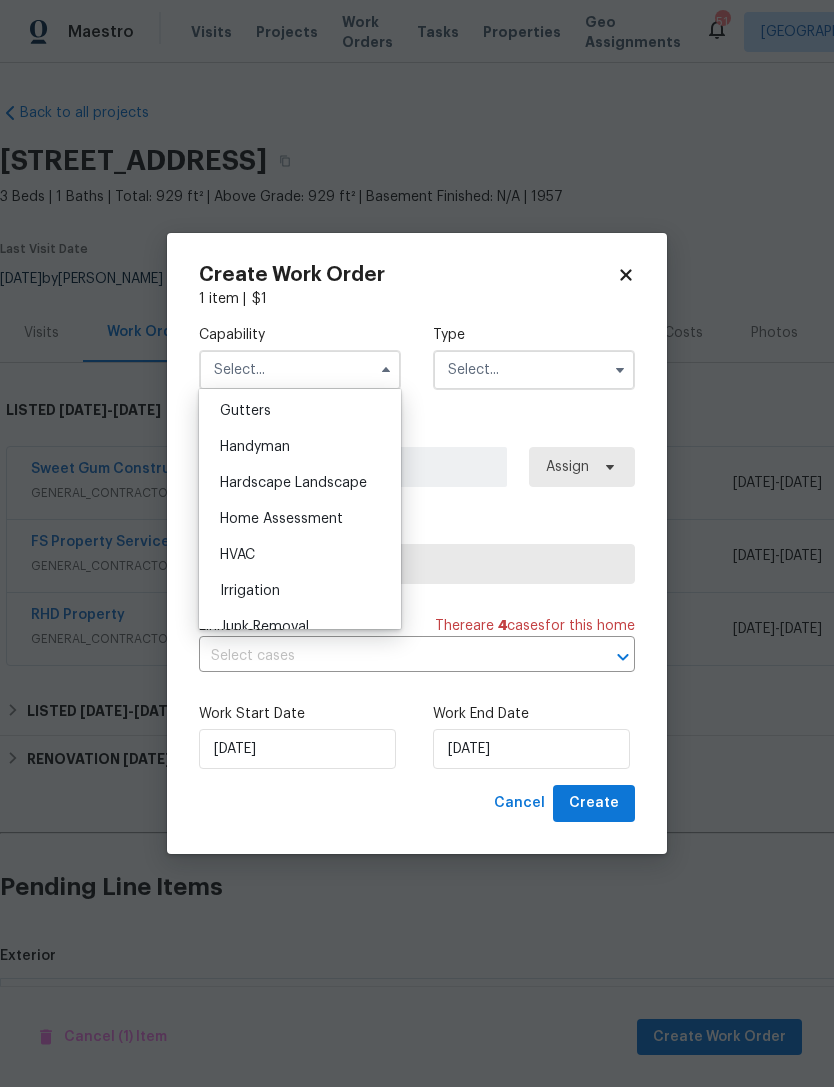 click on "Handyman" at bounding box center [300, 447] 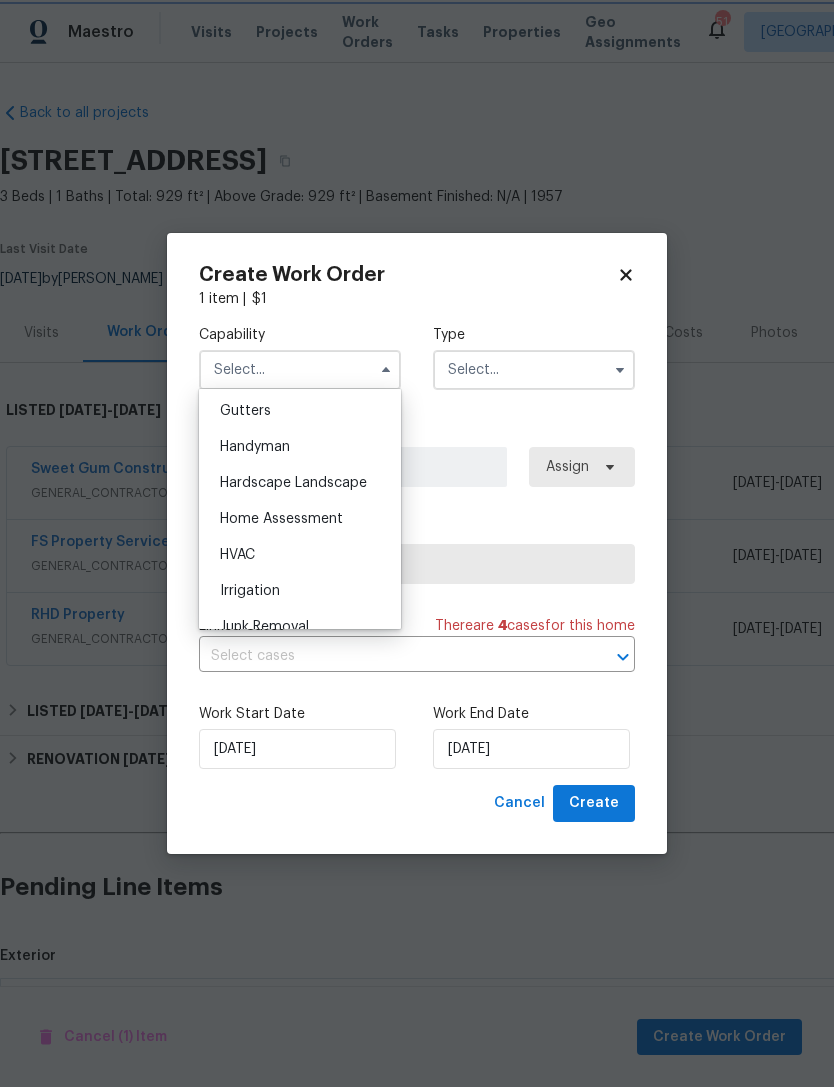 type on "Handyman" 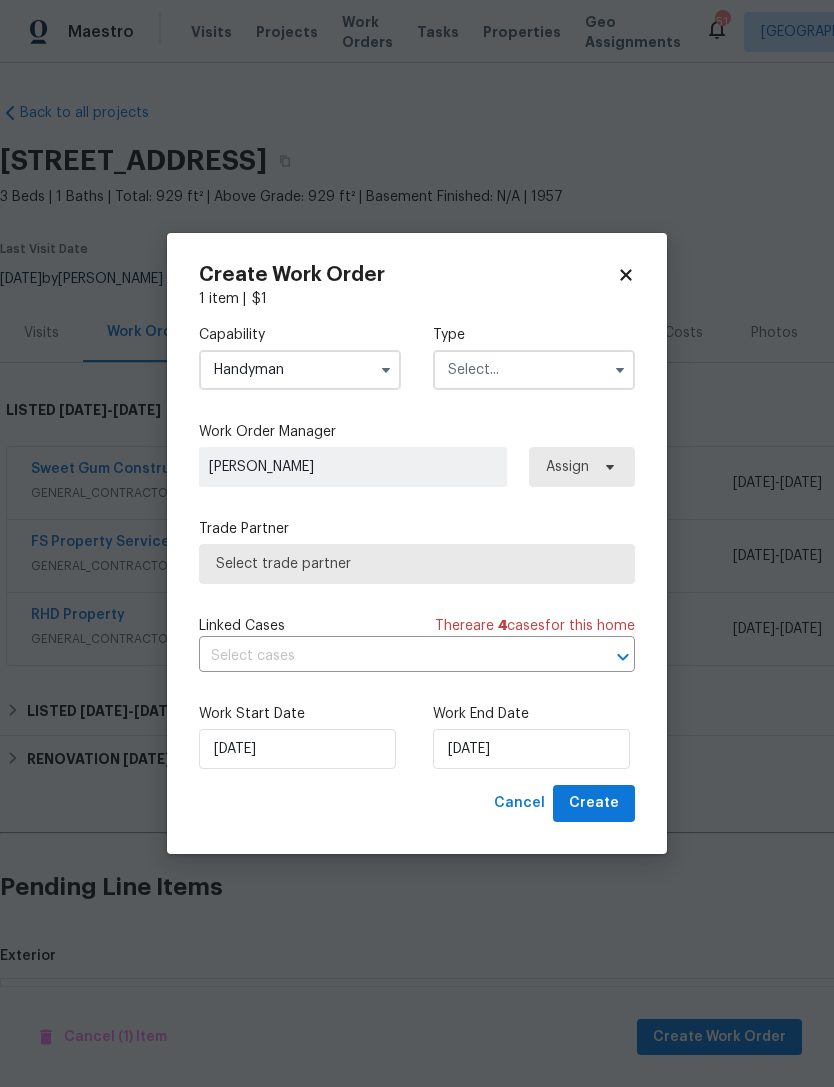 click at bounding box center [534, 370] 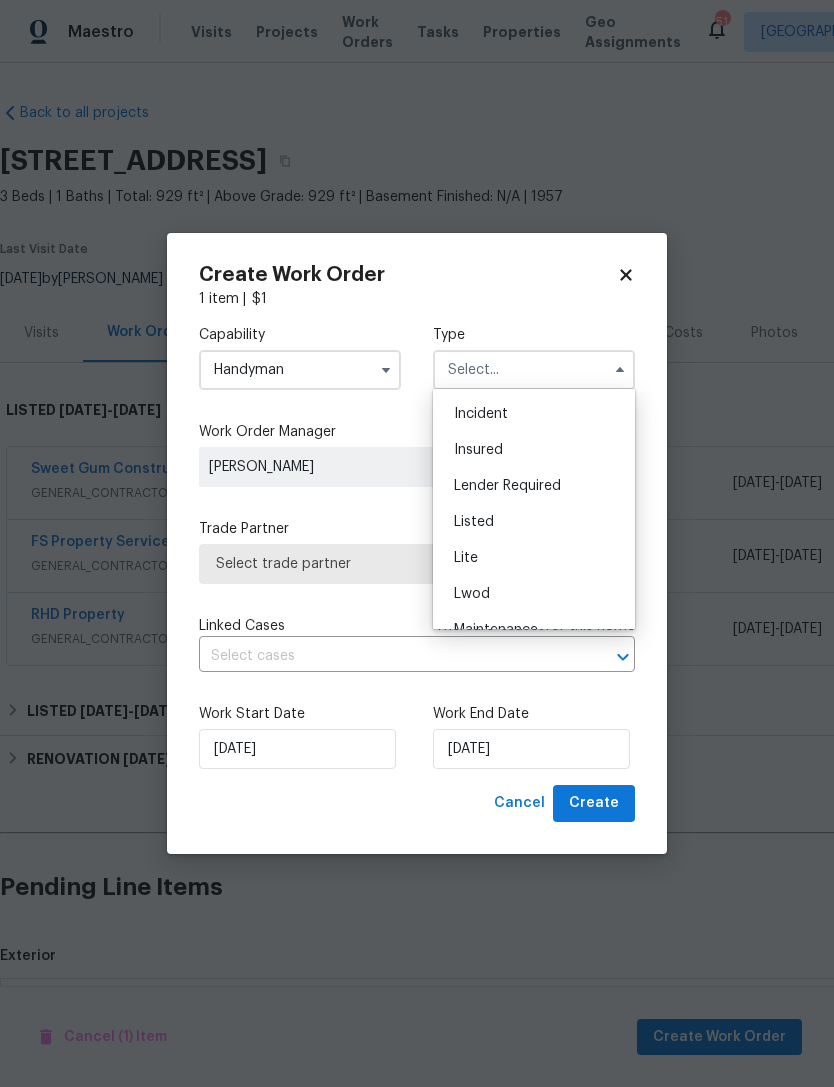 scroll, scrollTop: 128, scrollLeft: 0, axis: vertical 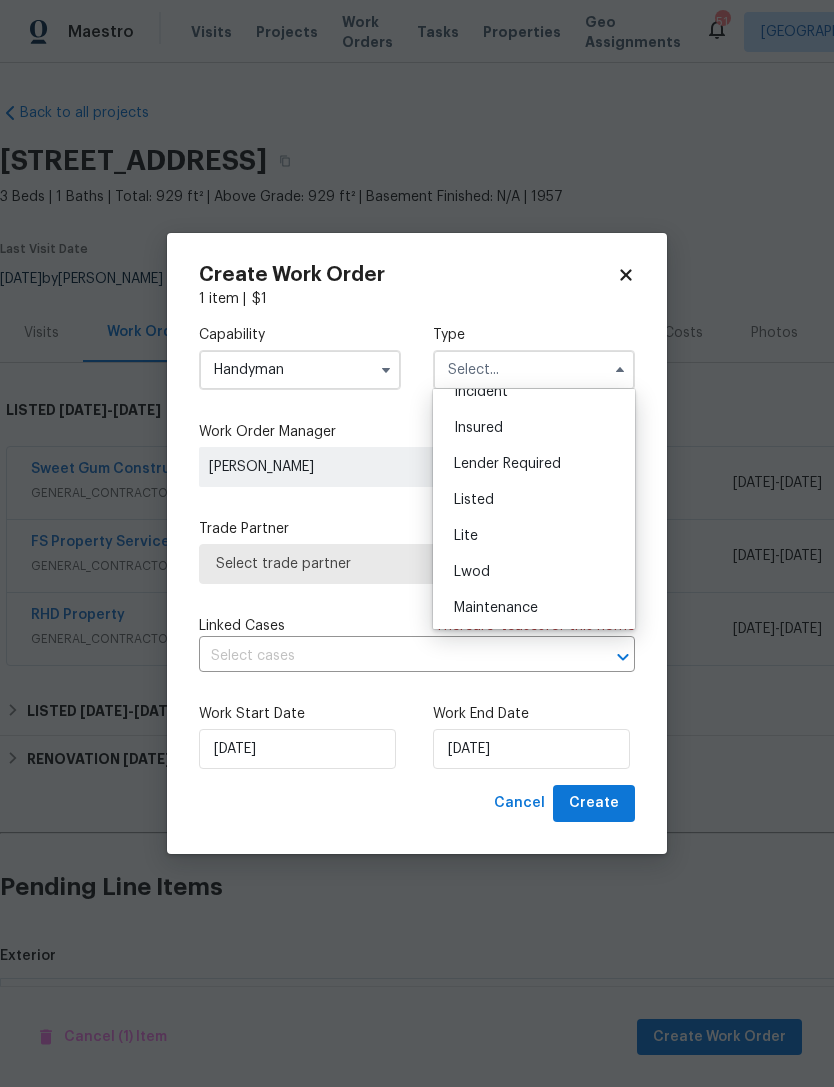 click on "Listed" at bounding box center [534, 500] 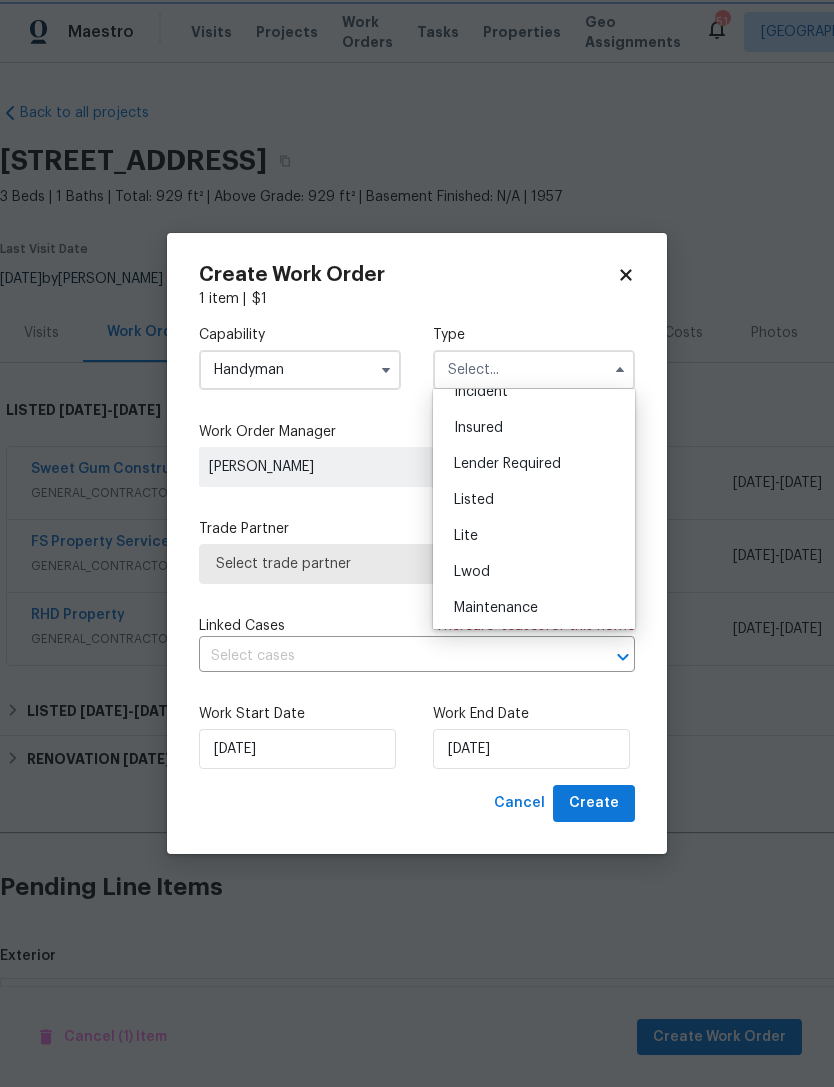 type on "Listed" 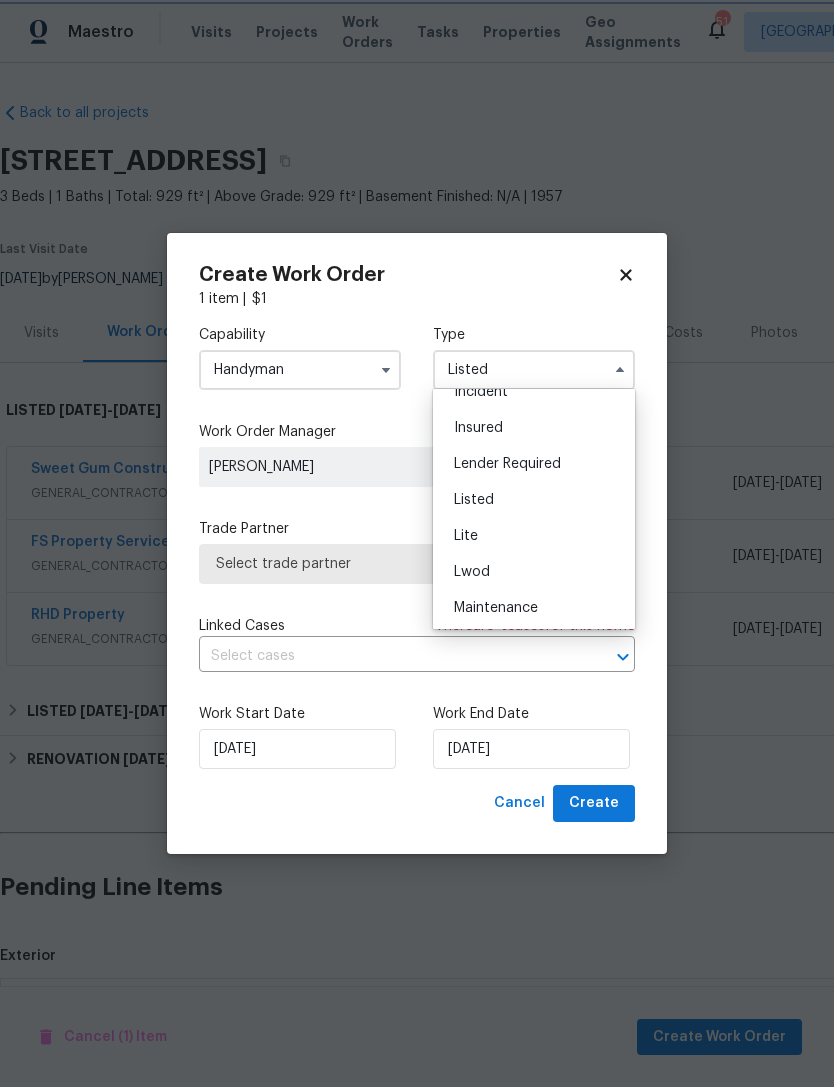 scroll, scrollTop: 0, scrollLeft: 0, axis: both 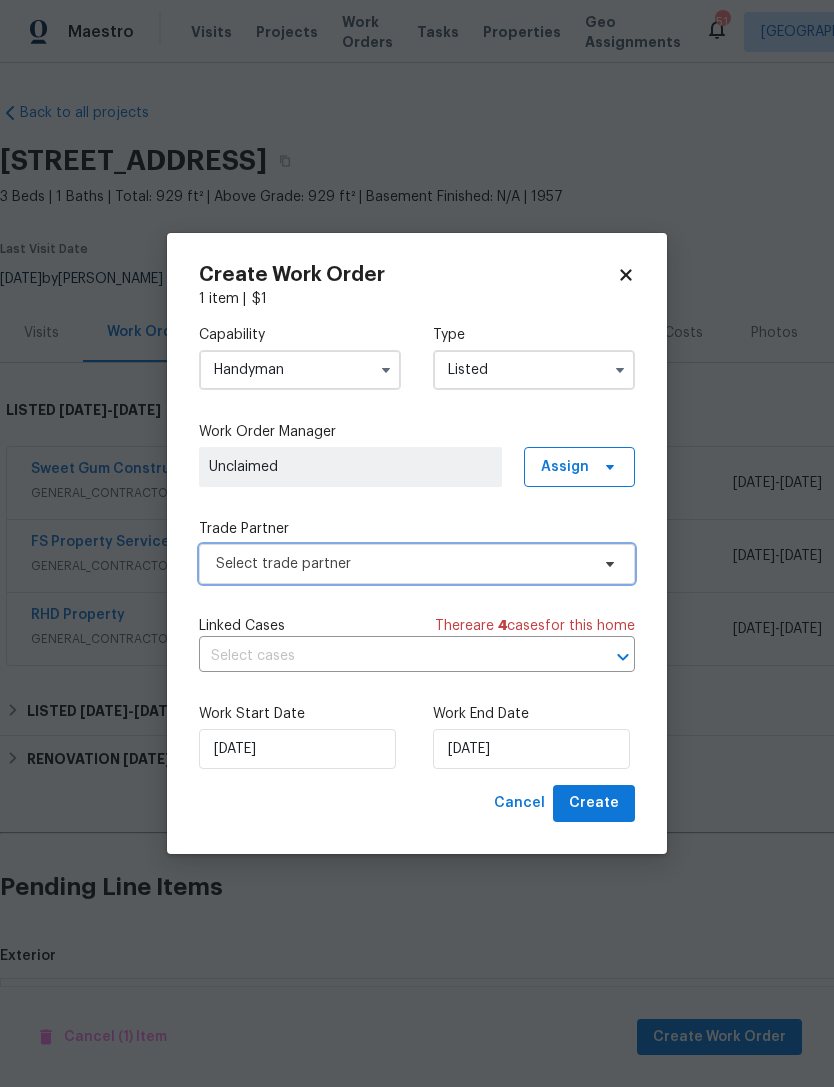 click on "Select trade partner" at bounding box center (402, 564) 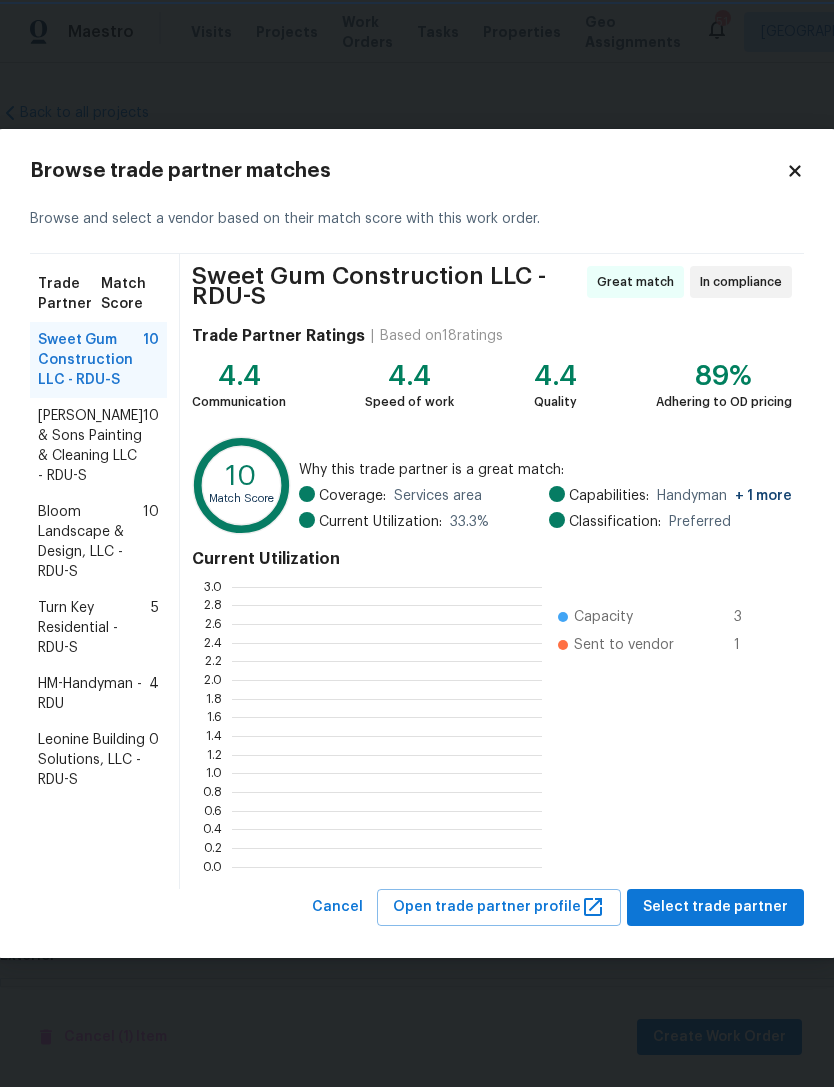 scroll, scrollTop: 2, scrollLeft: 2, axis: both 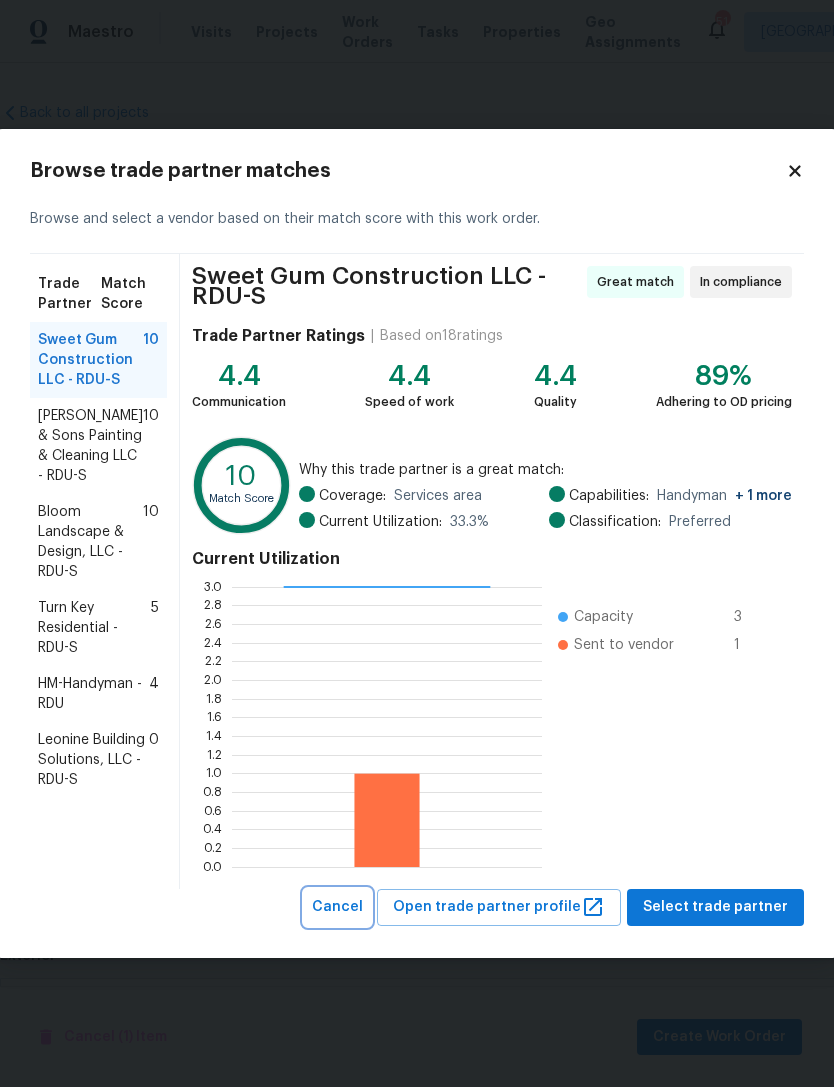 click on "Cancel" at bounding box center (337, 907) 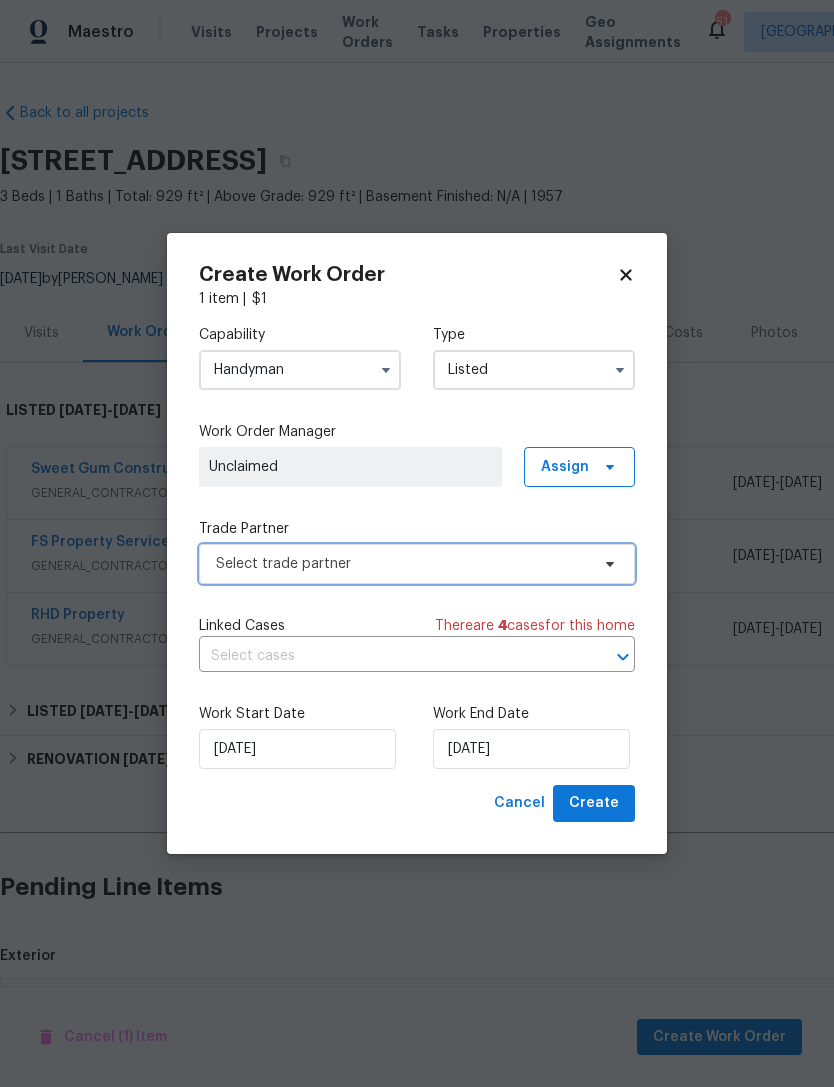 click on "Select trade partner" at bounding box center (402, 564) 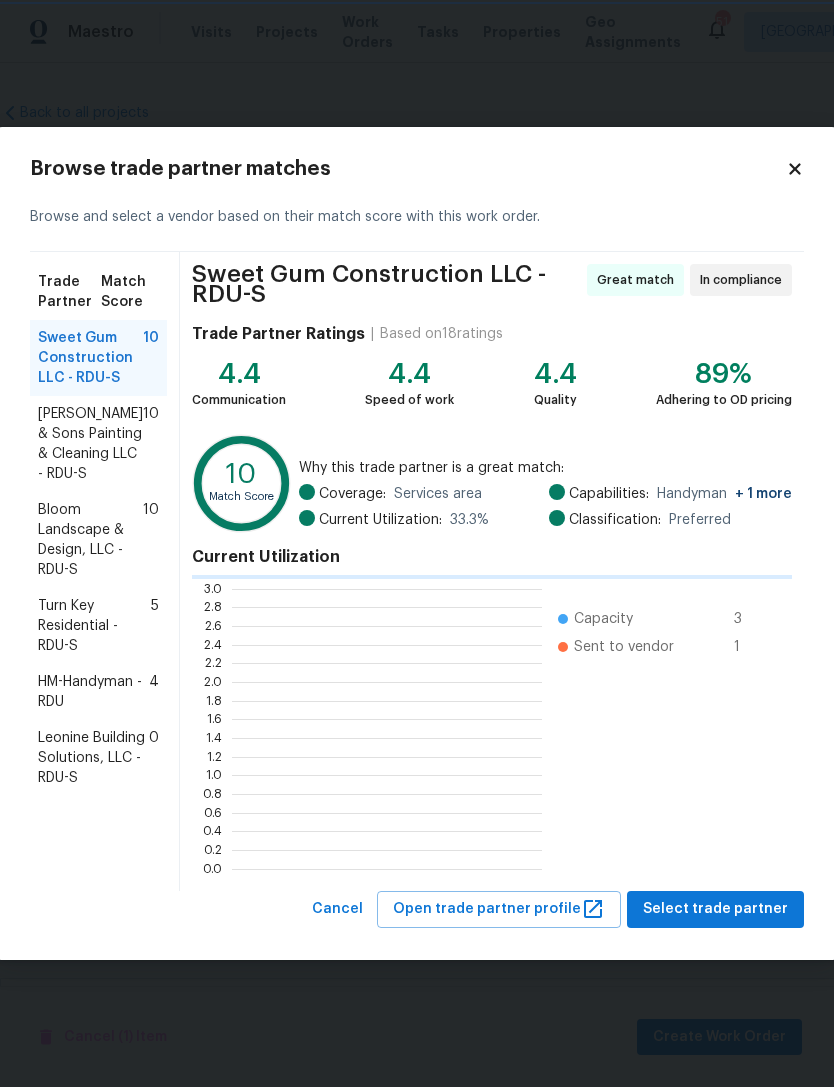 scroll, scrollTop: 280, scrollLeft: 310, axis: both 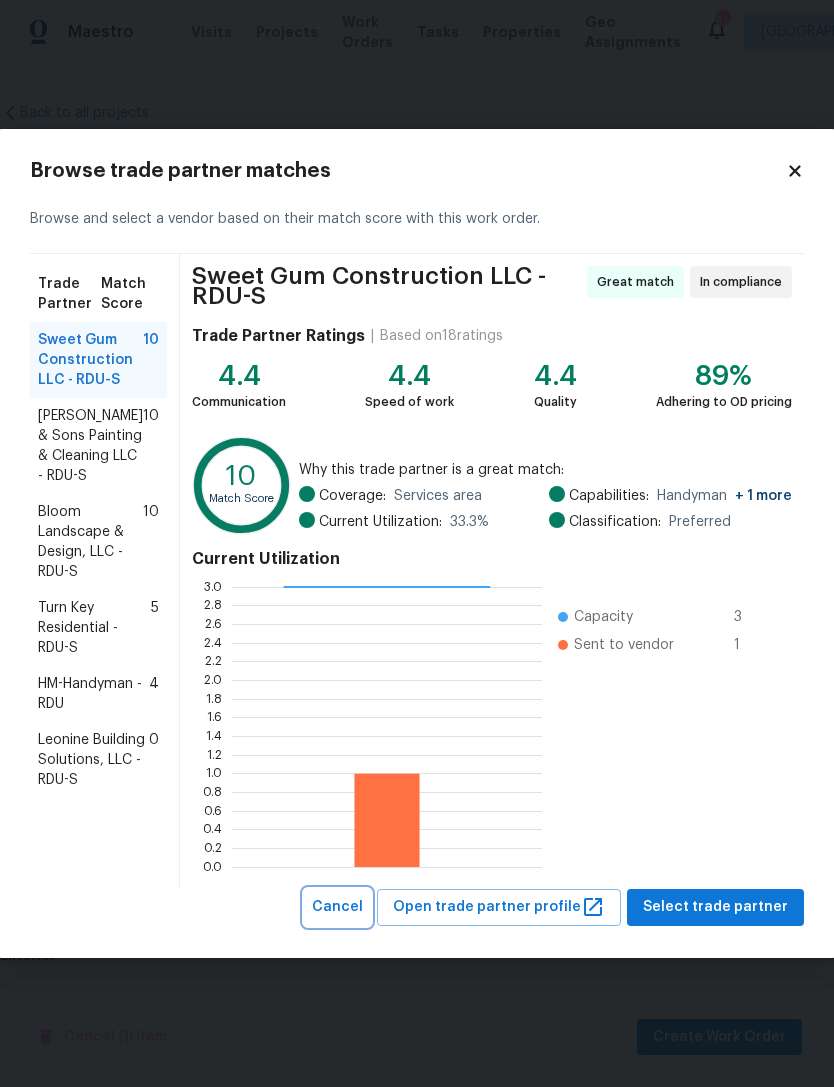 click on "Cancel" at bounding box center [337, 907] 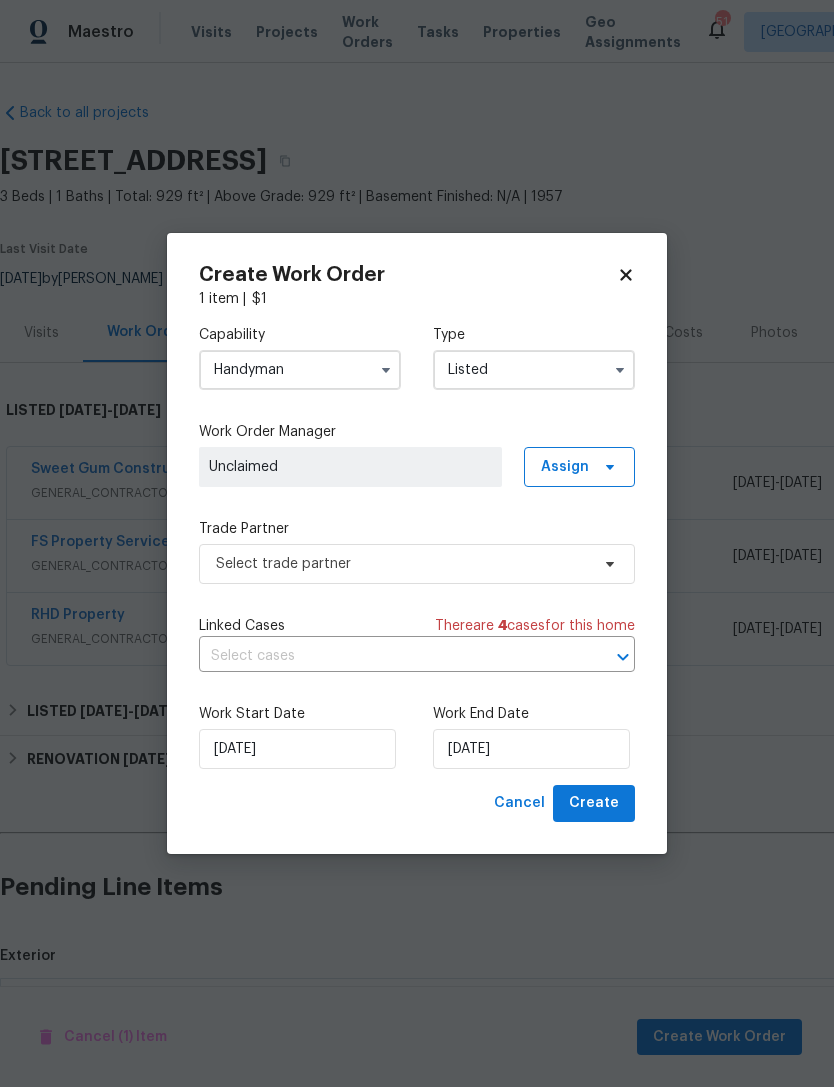 click on "Listed" at bounding box center [534, 370] 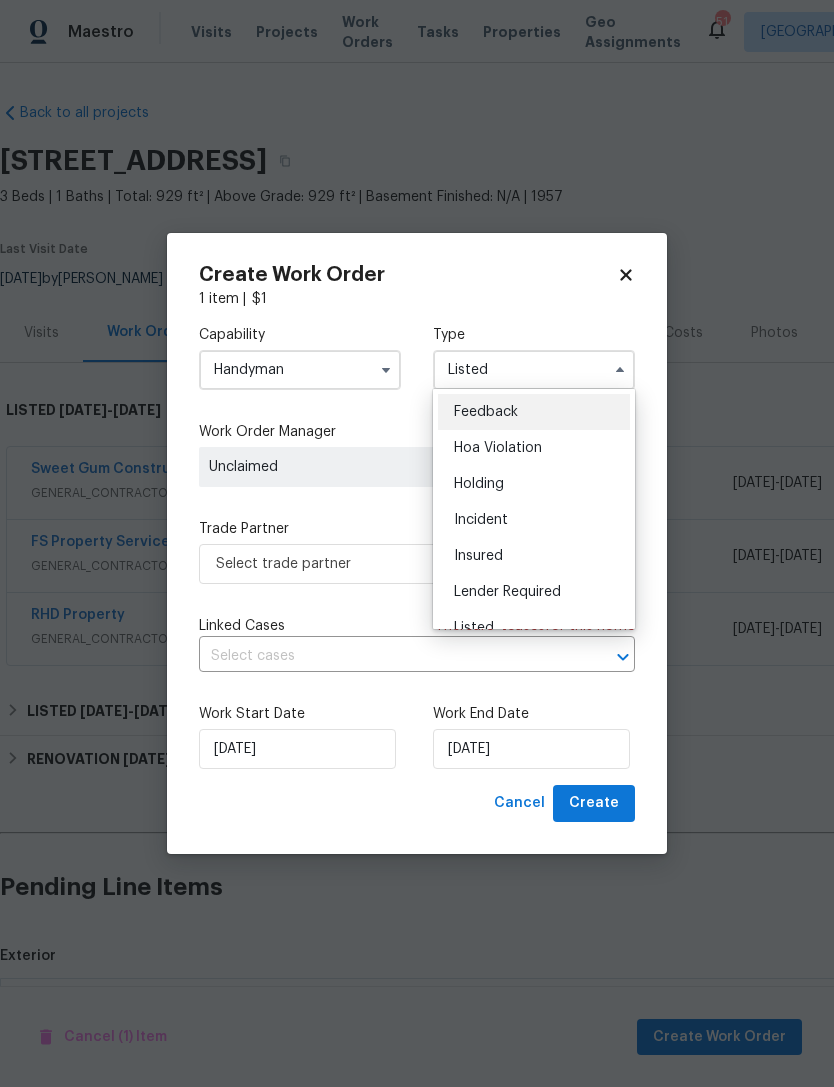 click on "Unclaimed" at bounding box center [350, 467] 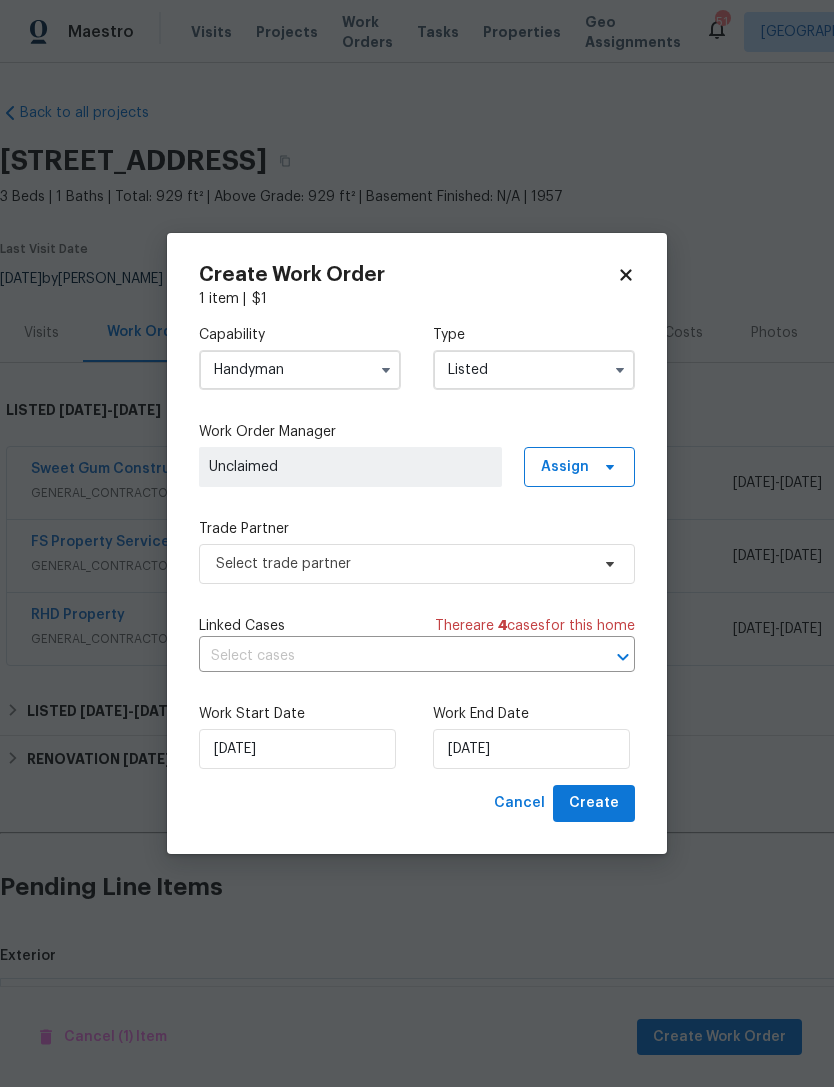 click on "Handyman" at bounding box center (300, 370) 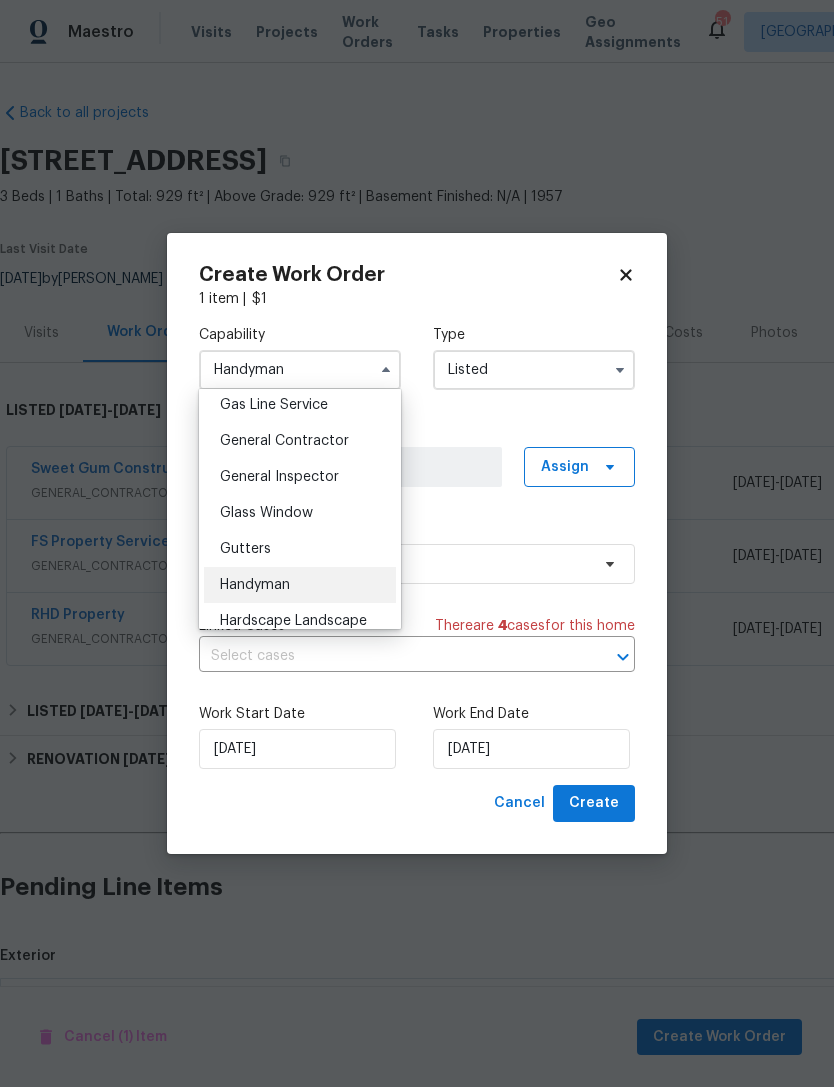 scroll, scrollTop: 922, scrollLeft: 0, axis: vertical 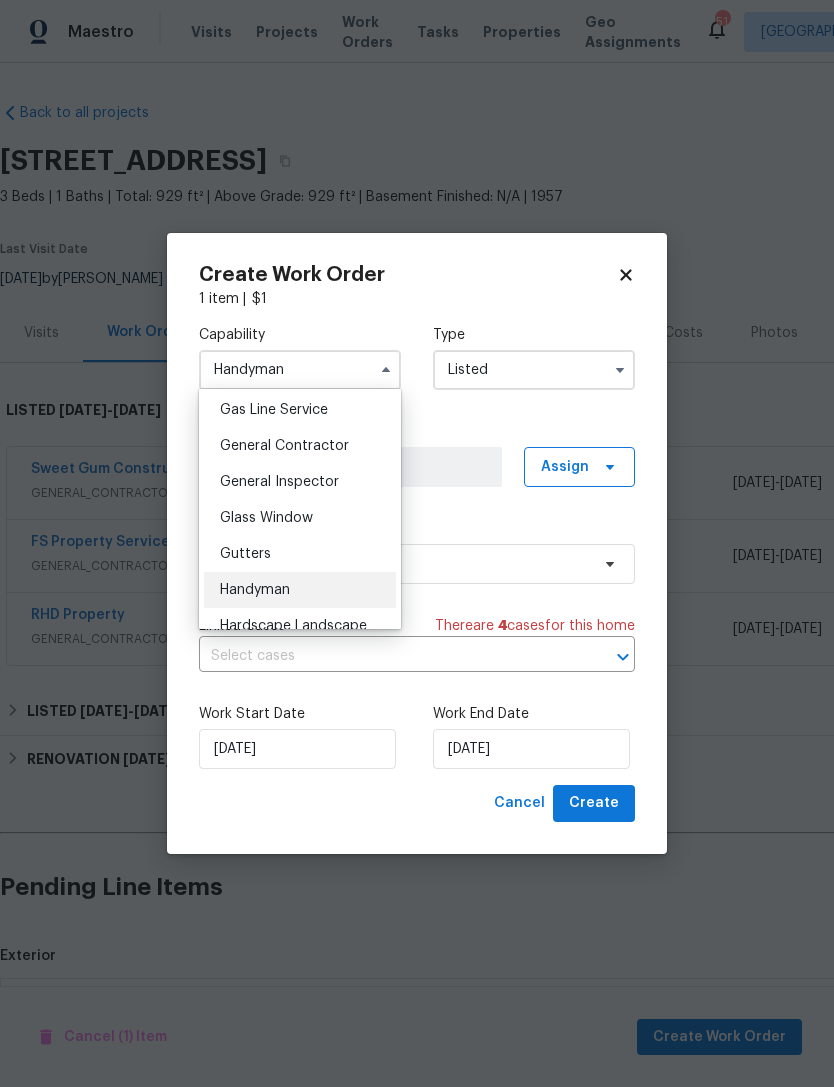 click on "General Contractor" at bounding box center (284, 446) 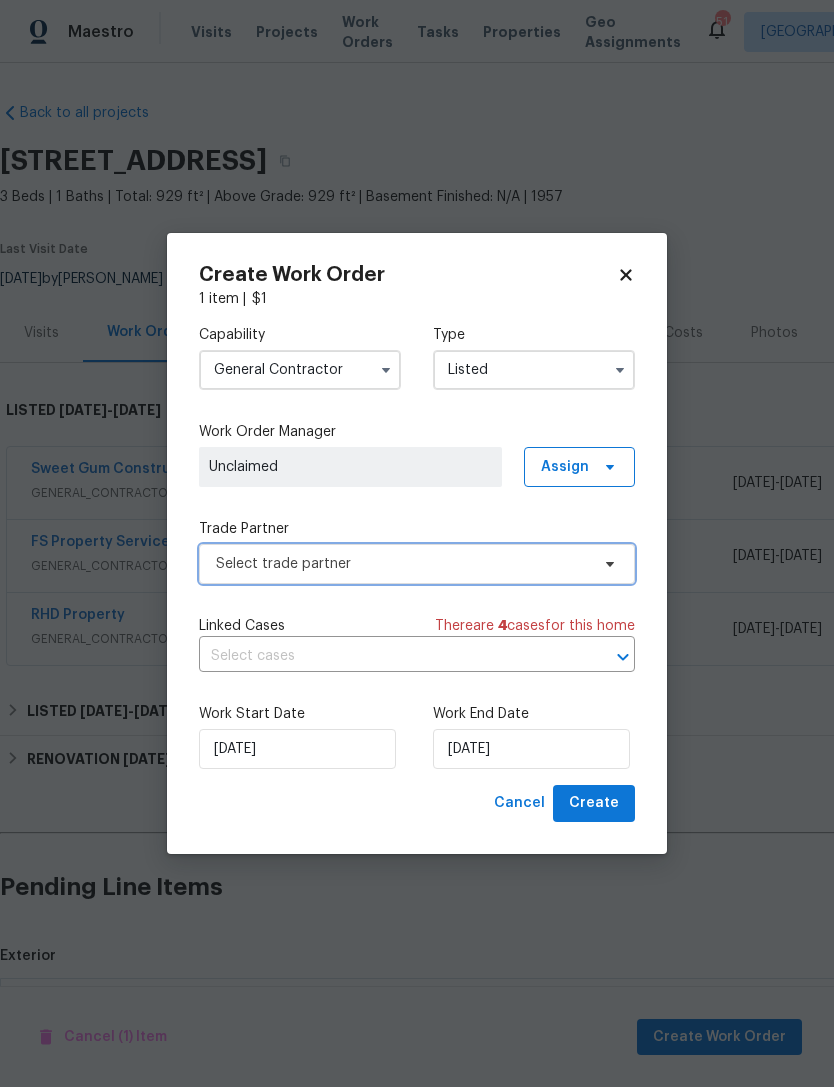 click on "Select trade partner" at bounding box center (402, 564) 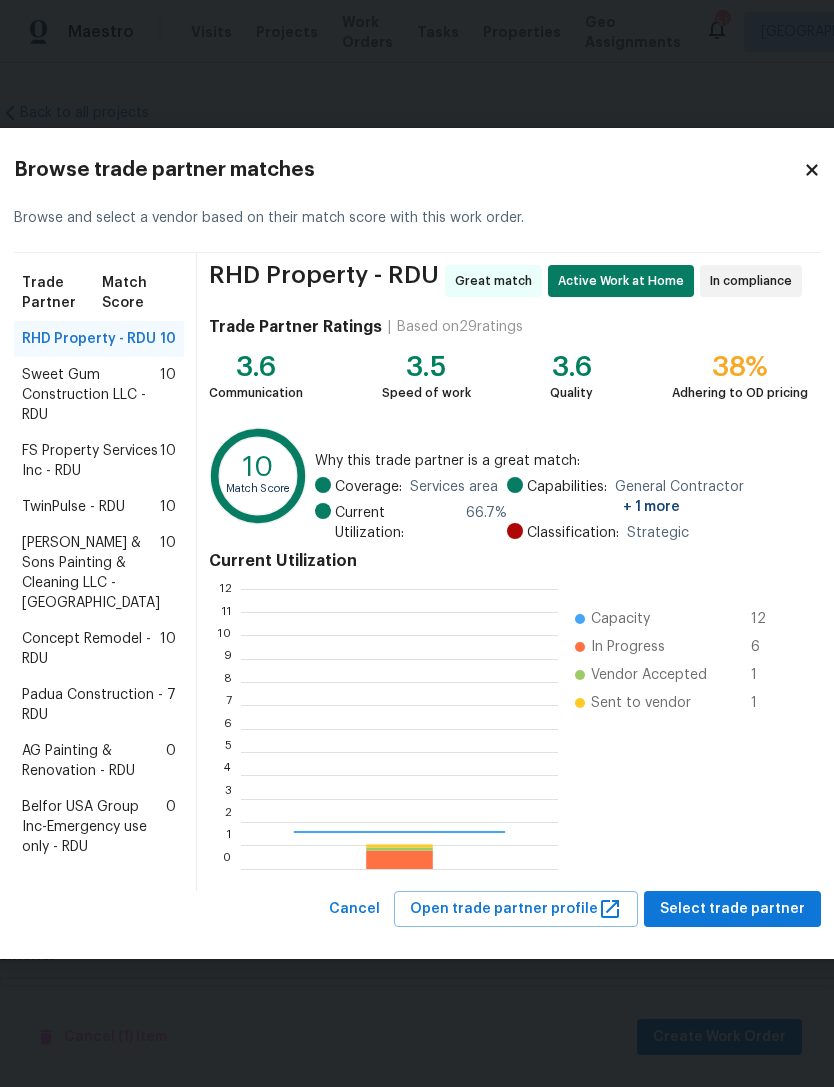 scroll, scrollTop: 2, scrollLeft: 2, axis: both 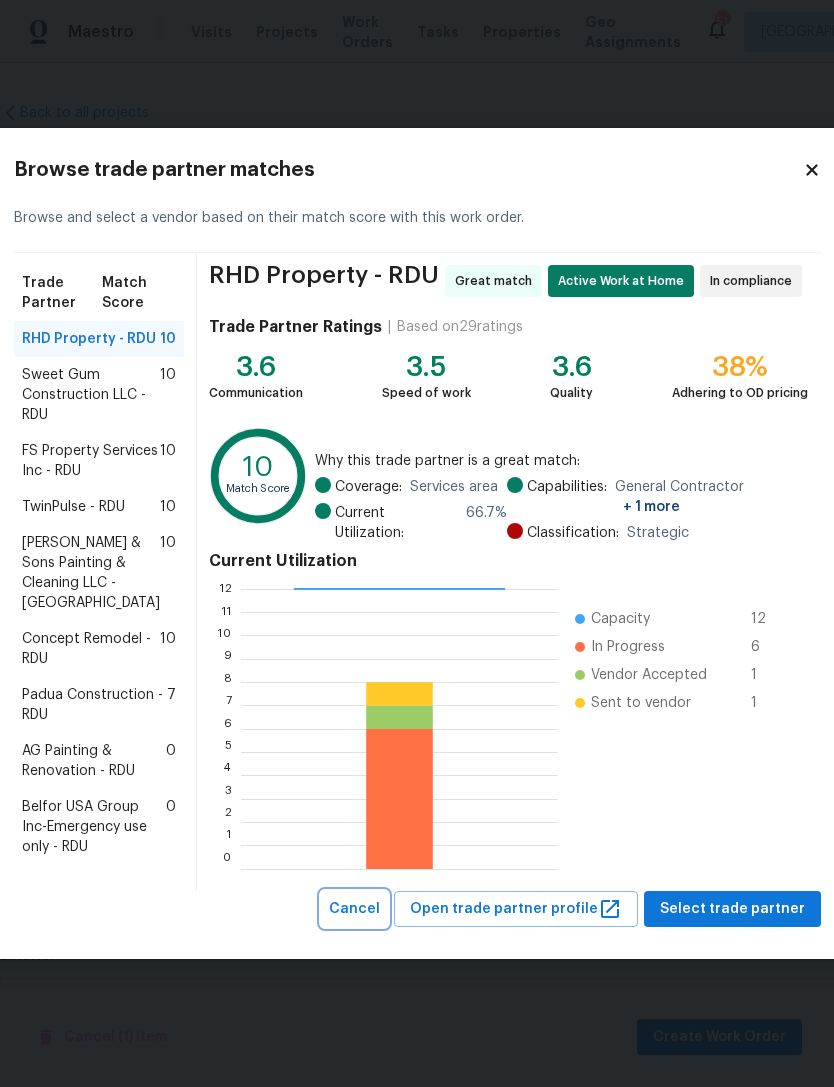 click on "Cancel" at bounding box center (354, 909) 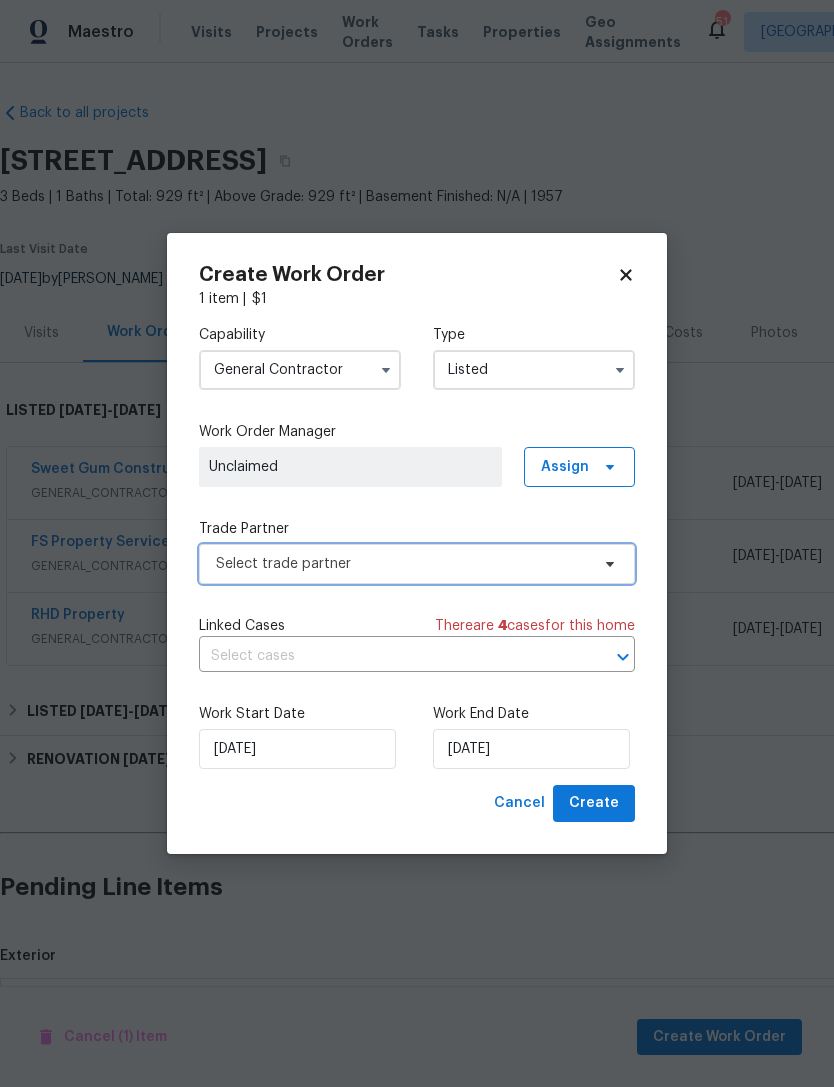 click on "Select trade partner" at bounding box center (402, 564) 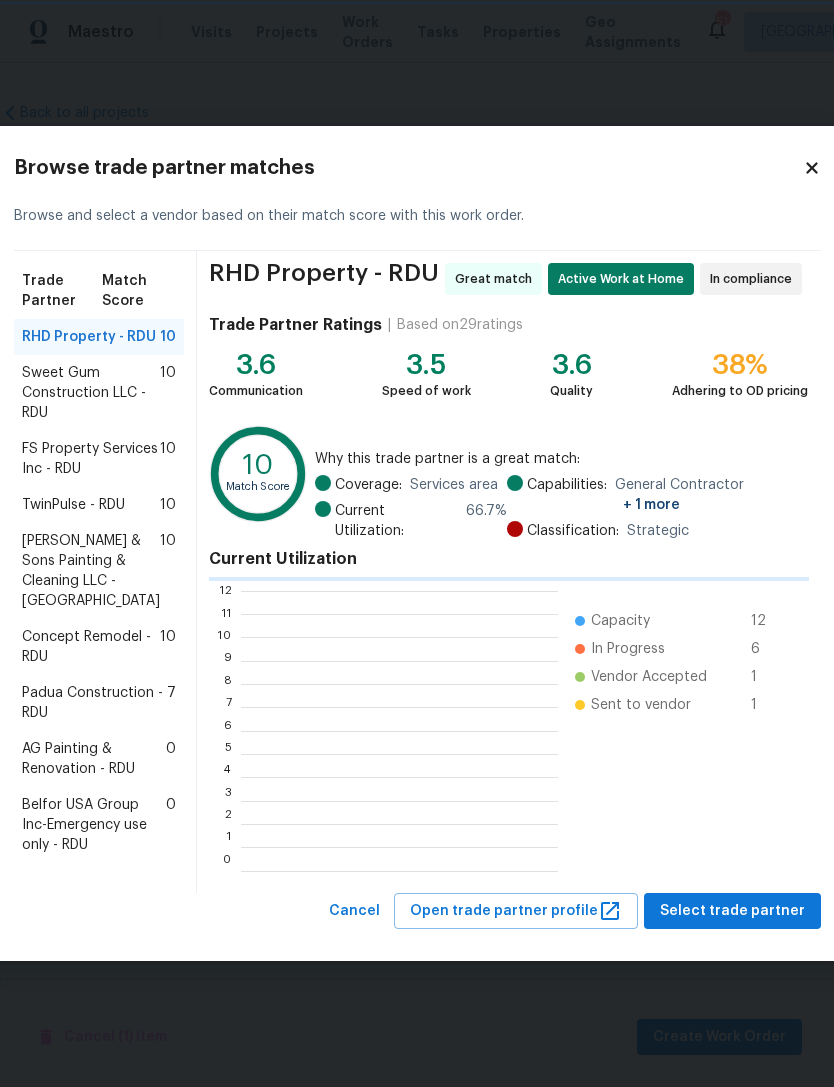 scroll, scrollTop: 280, scrollLeft: 317, axis: both 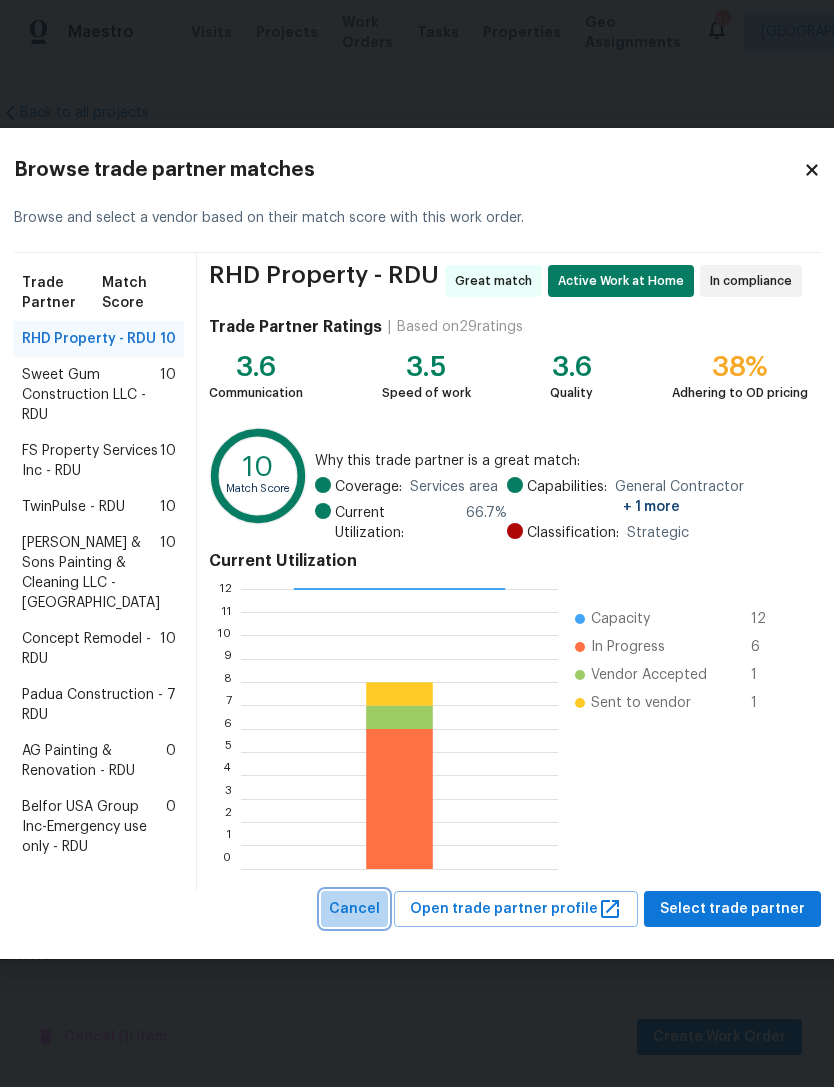 click on "Cancel" at bounding box center [354, 909] 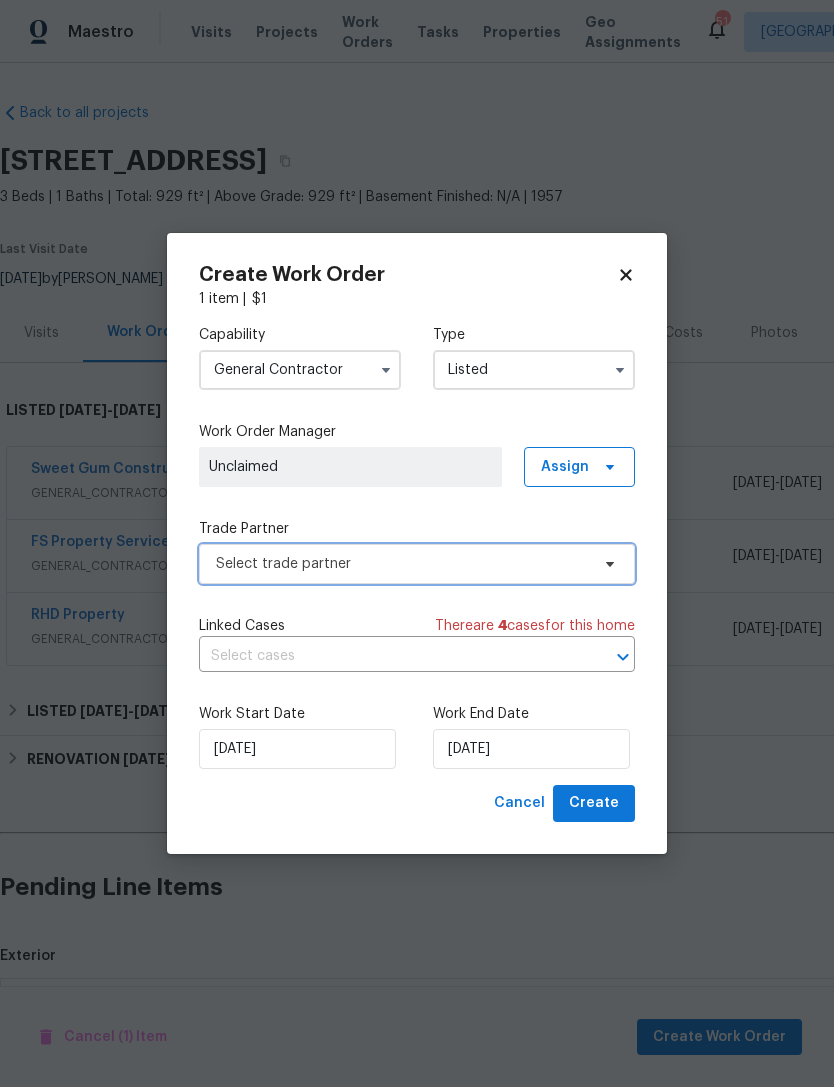 click on "Select trade partner" at bounding box center (402, 564) 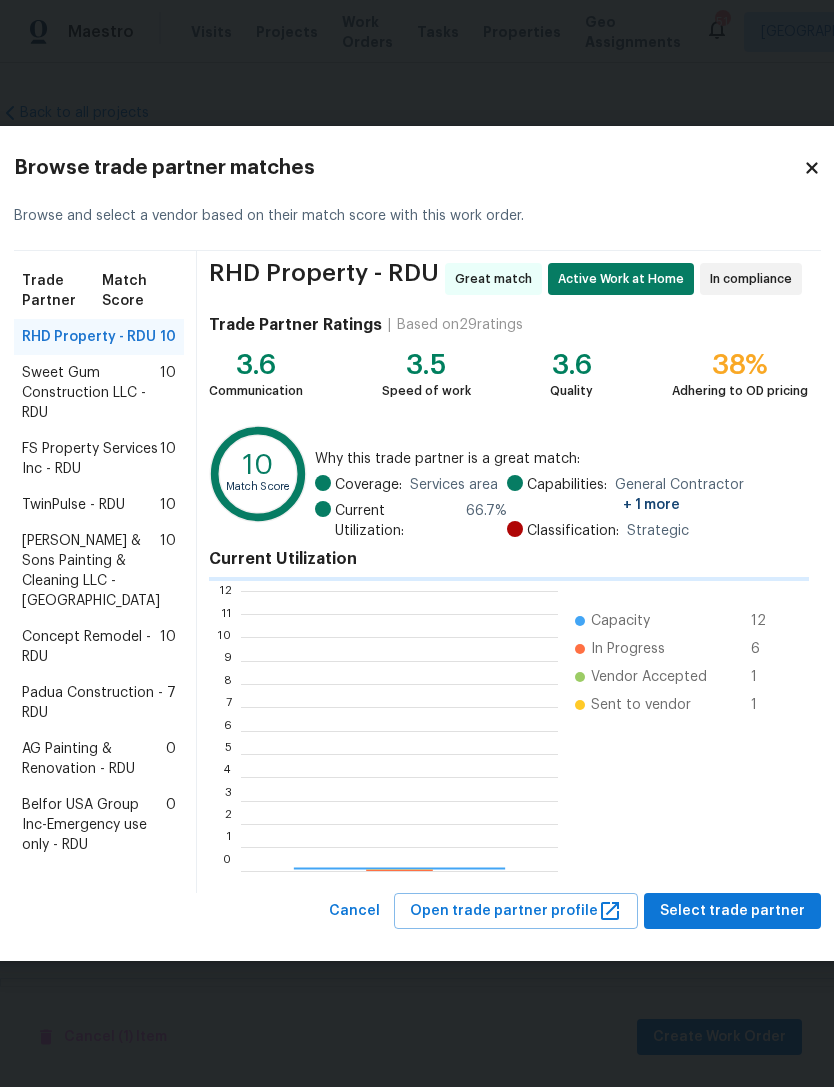 scroll, scrollTop: 2, scrollLeft: 2, axis: both 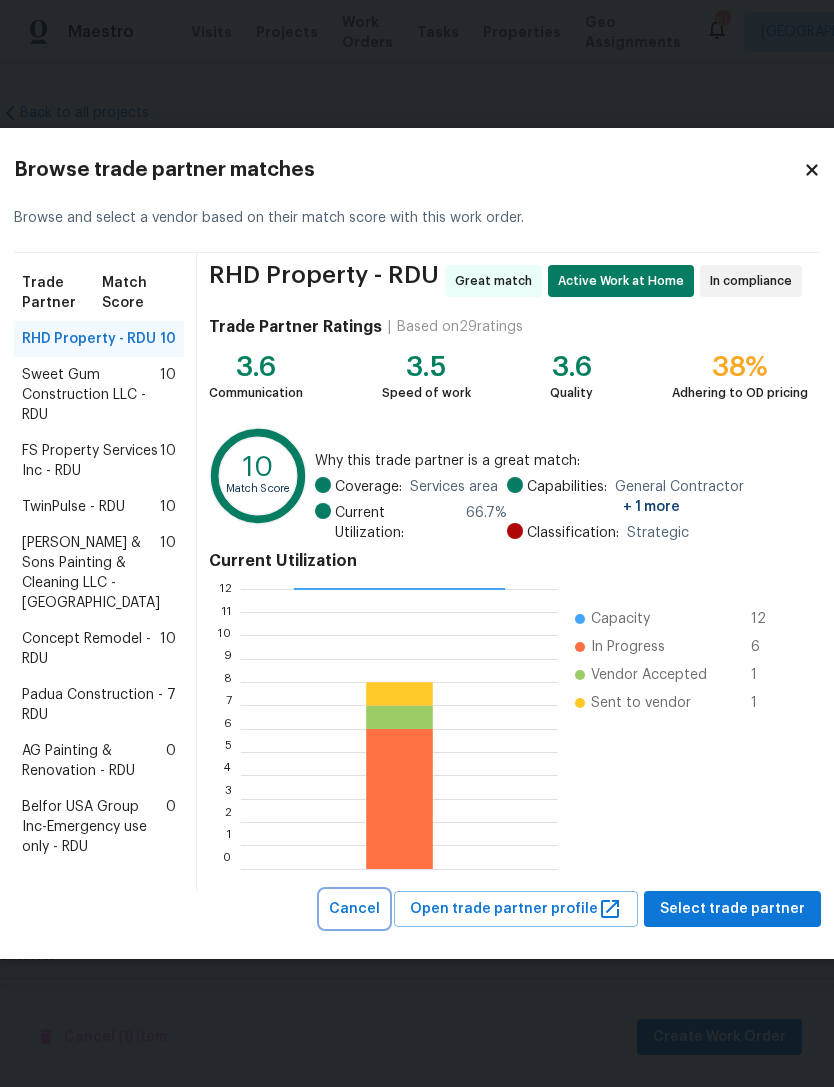 click on "Cancel" at bounding box center (354, 909) 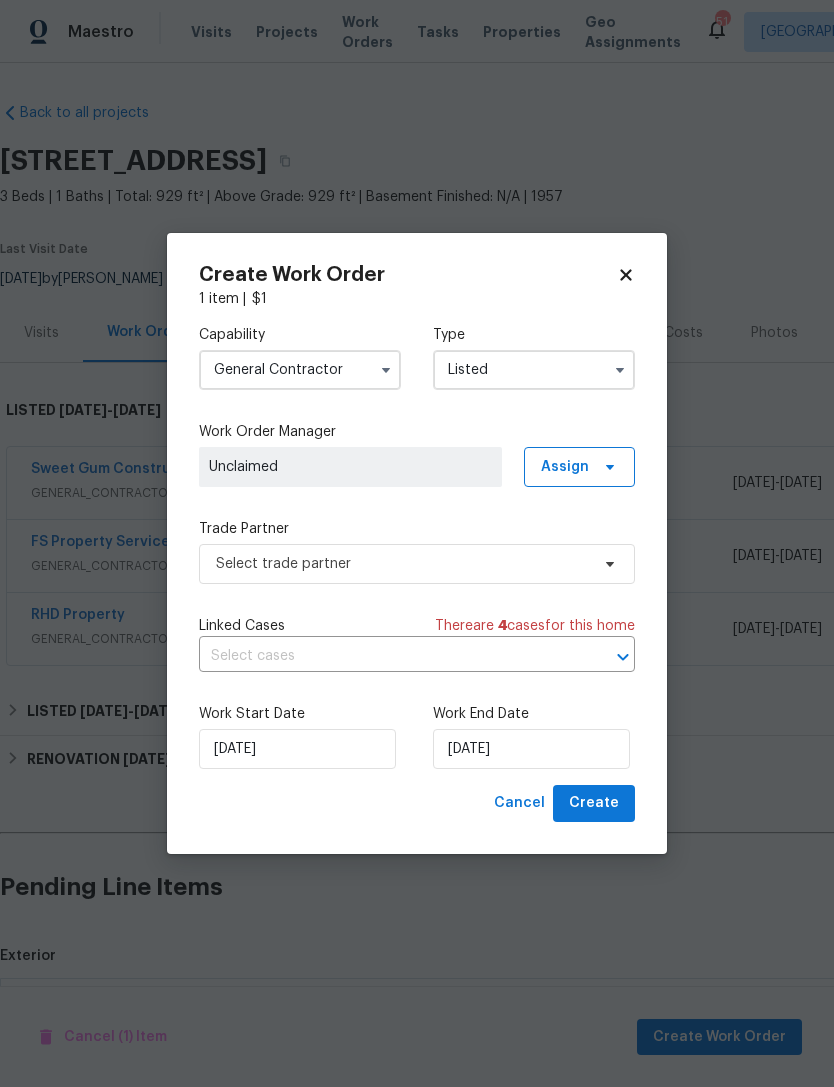 click on "General Contractor" at bounding box center (300, 370) 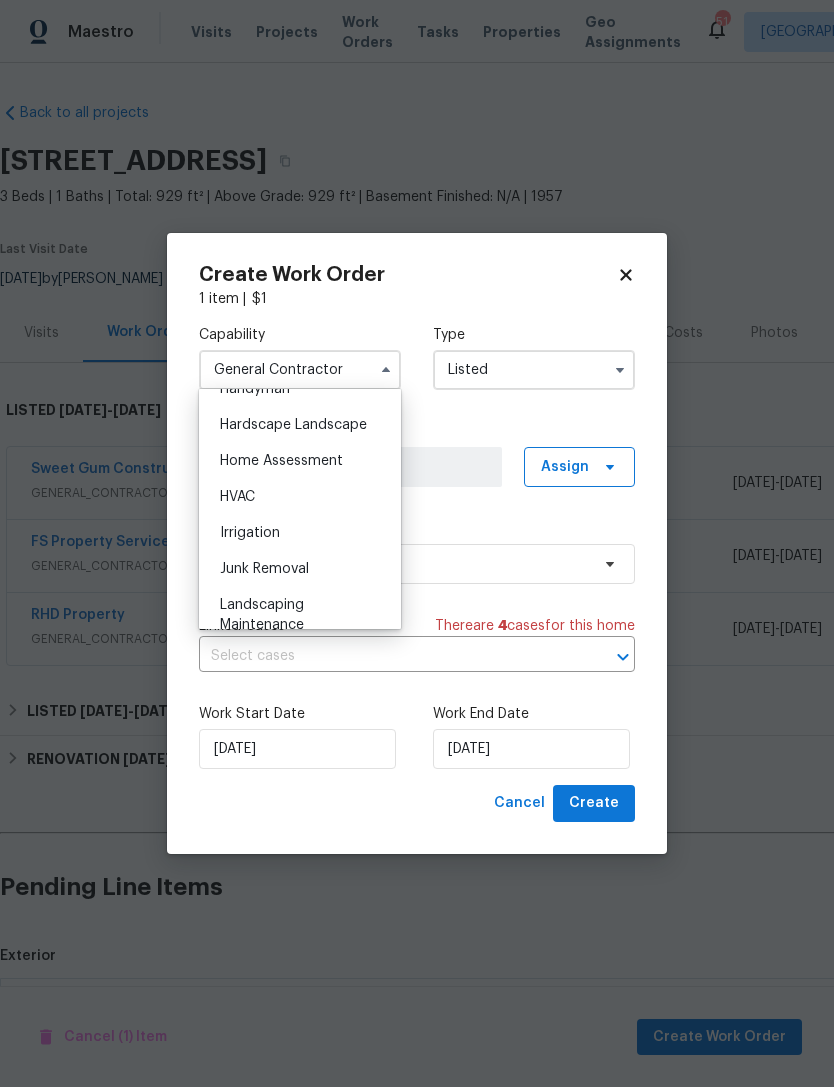 scroll, scrollTop: 1130, scrollLeft: 0, axis: vertical 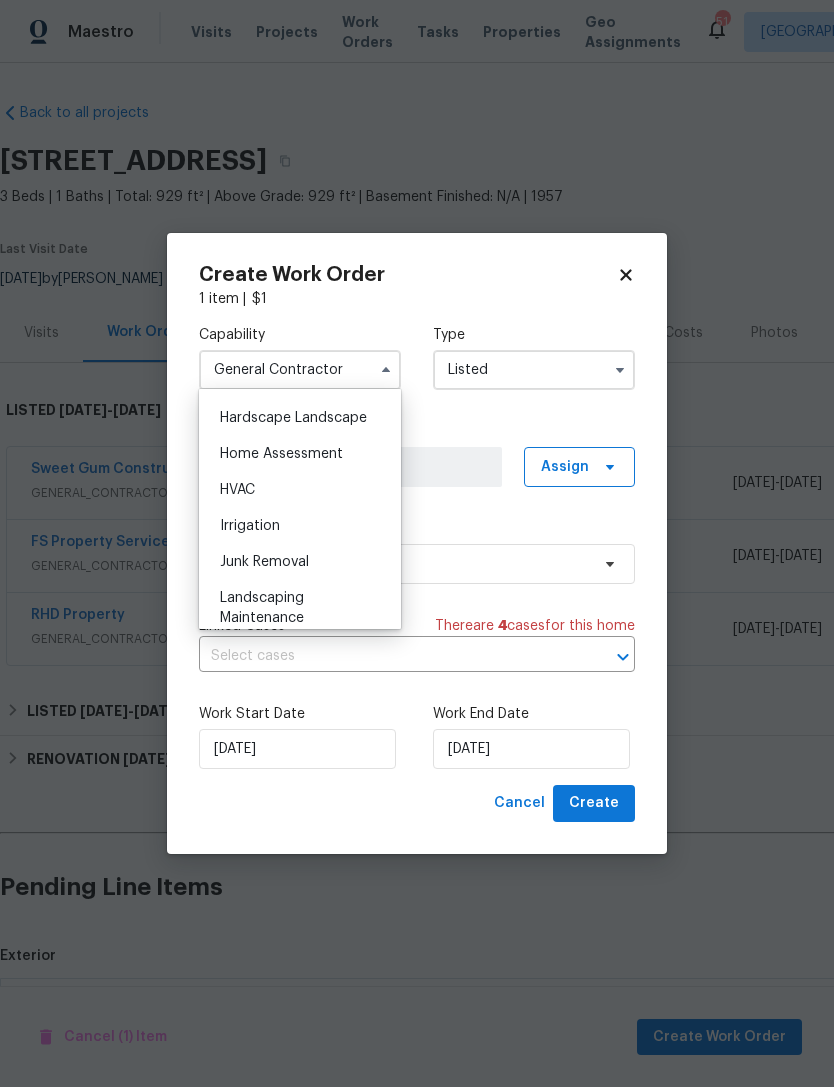 click on "Hardscape Landscape" at bounding box center [293, 418] 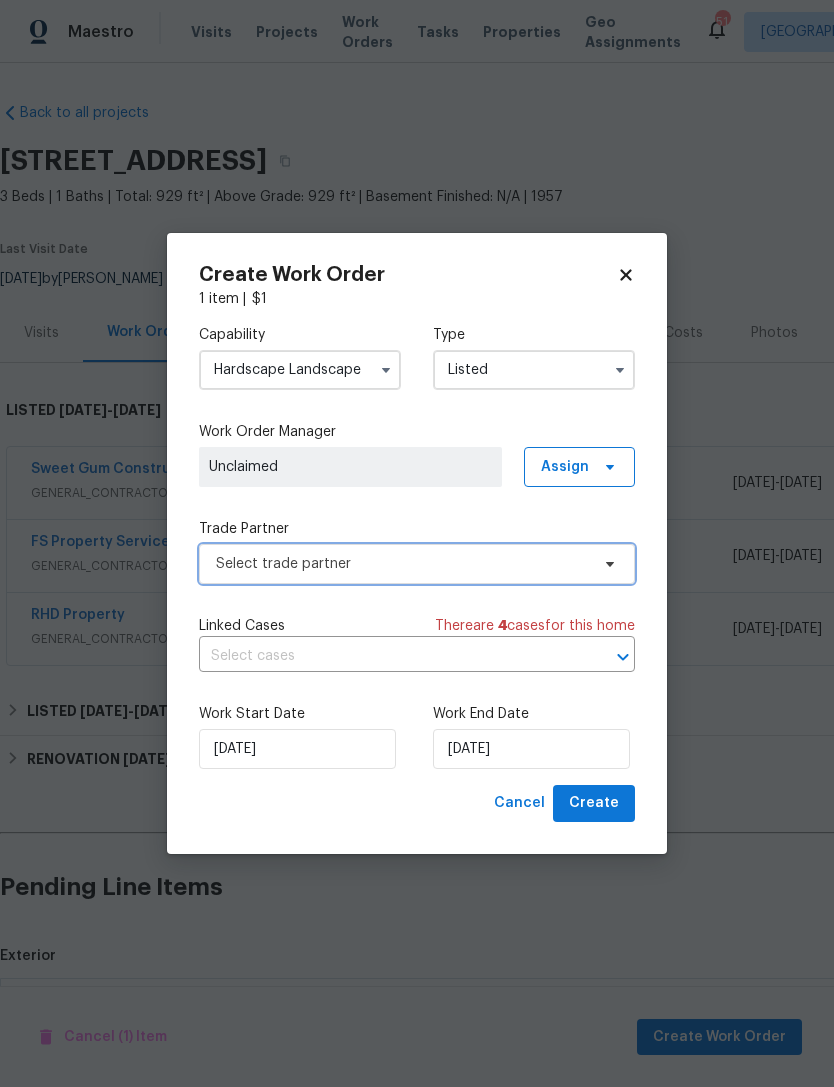 click on "Select trade partner" at bounding box center (402, 564) 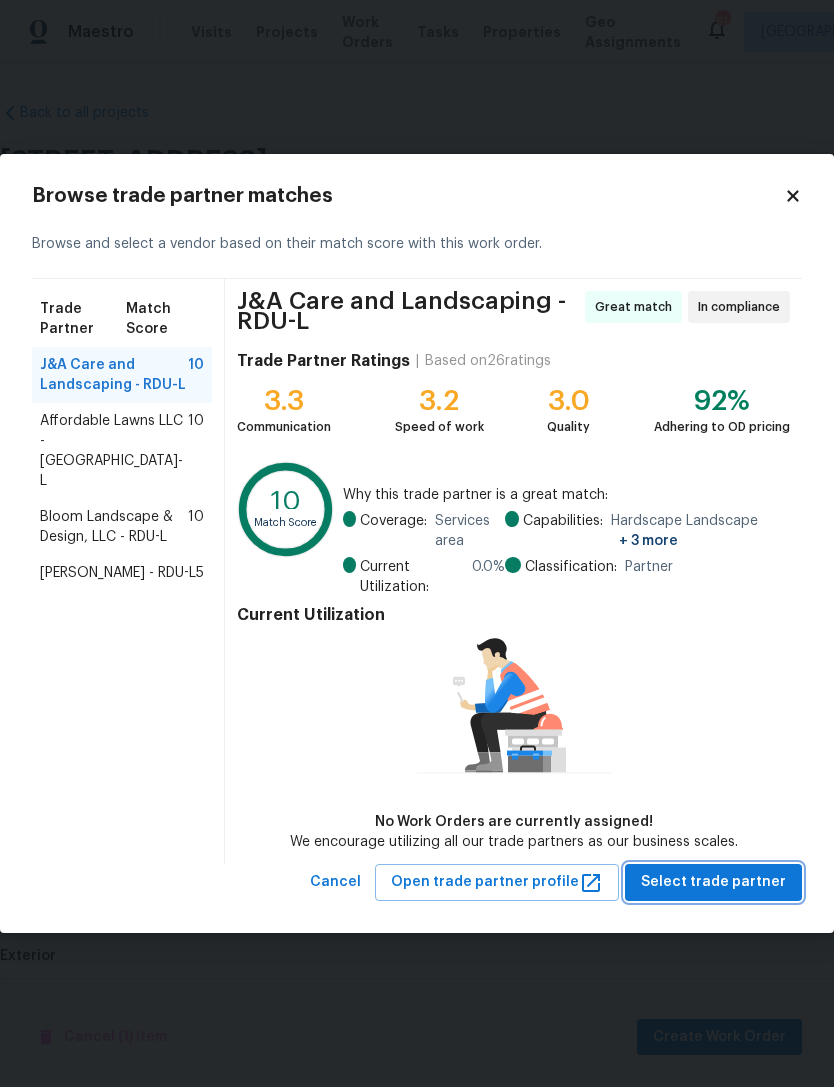 click on "Select trade partner" at bounding box center (713, 882) 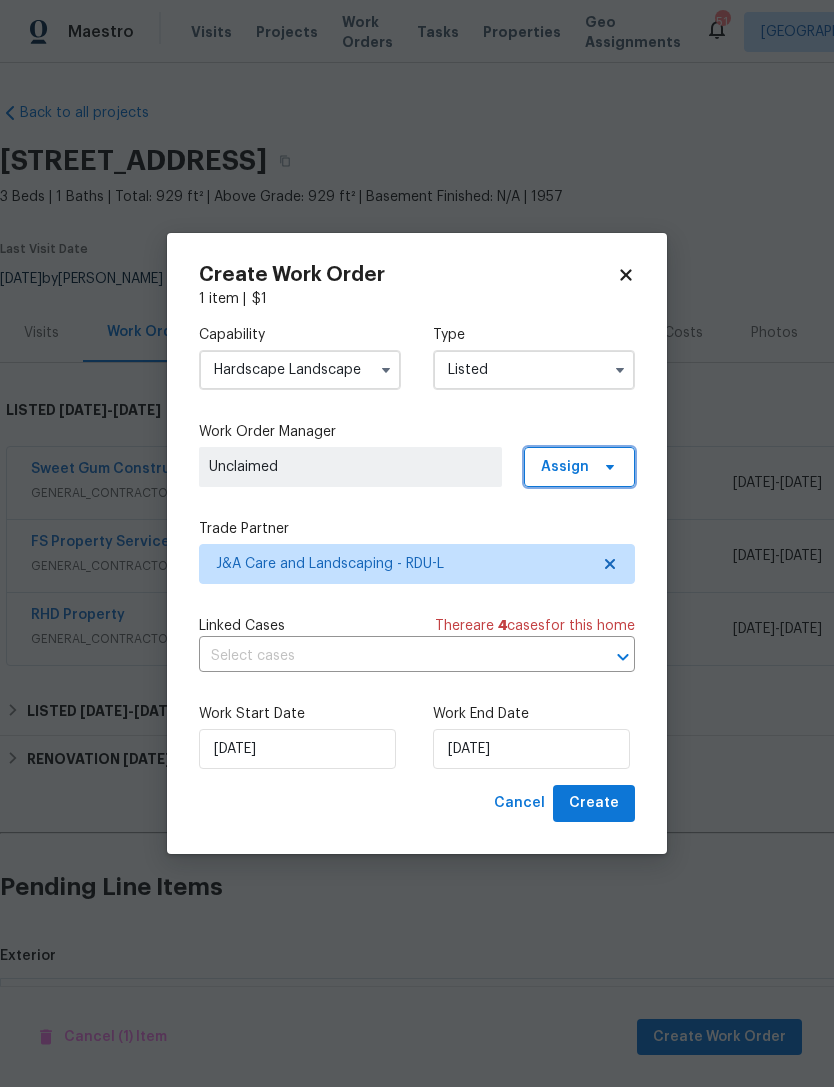 click on "Assign" at bounding box center [565, 467] 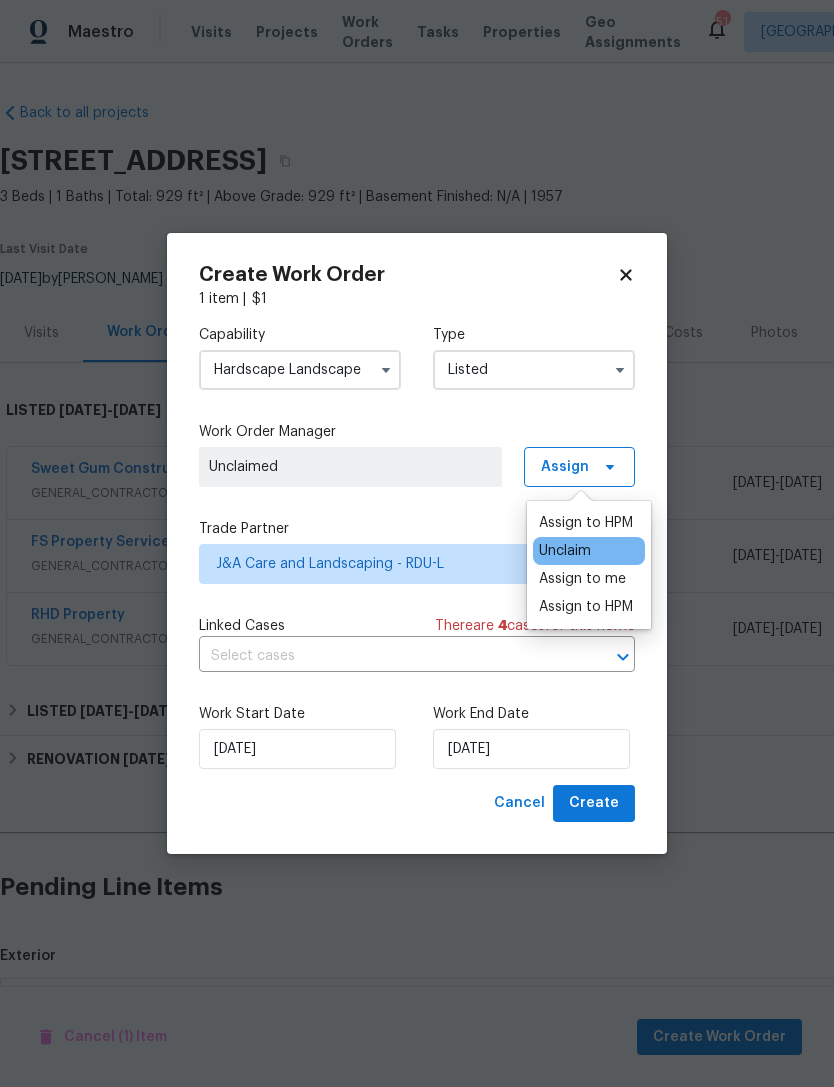 click on "Assign to me" at bounding box center [582, 579] 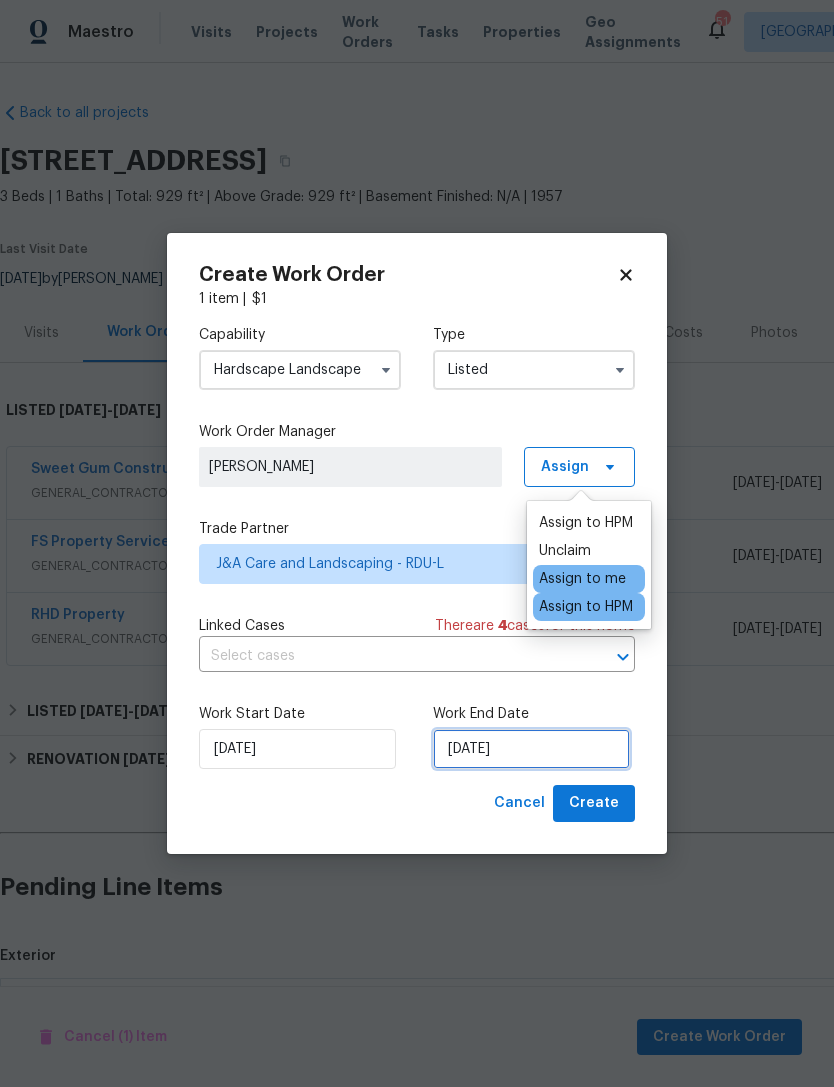 click on "[DATE]" at bounding box center (531, 749) 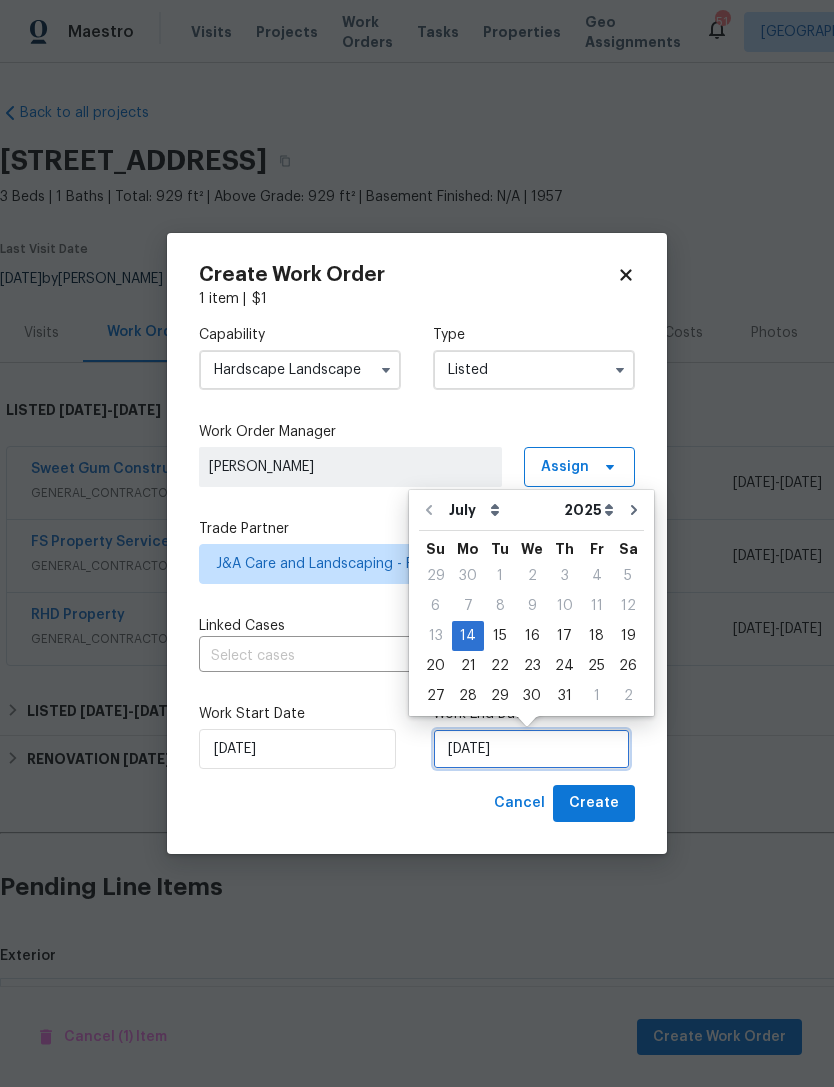 scroll, scrollTop: 37, scrollLeft: 0, axis: vertical 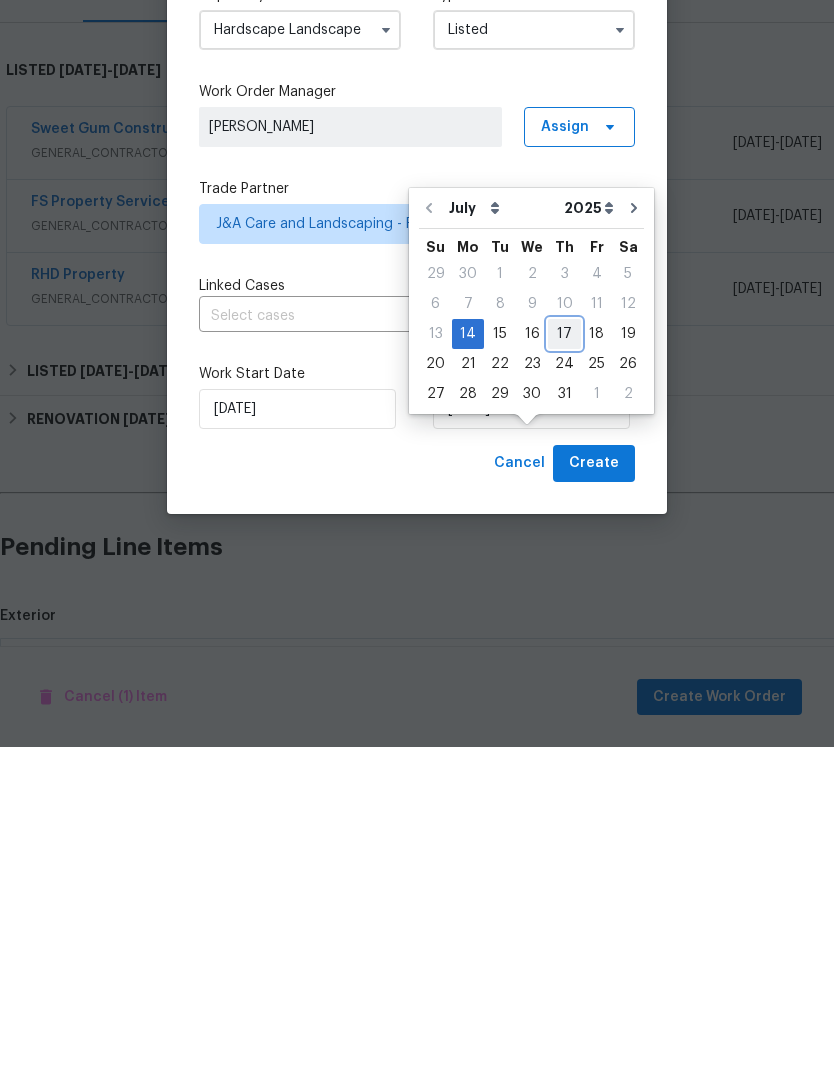 click on "17" at bounding box center [564, 674] 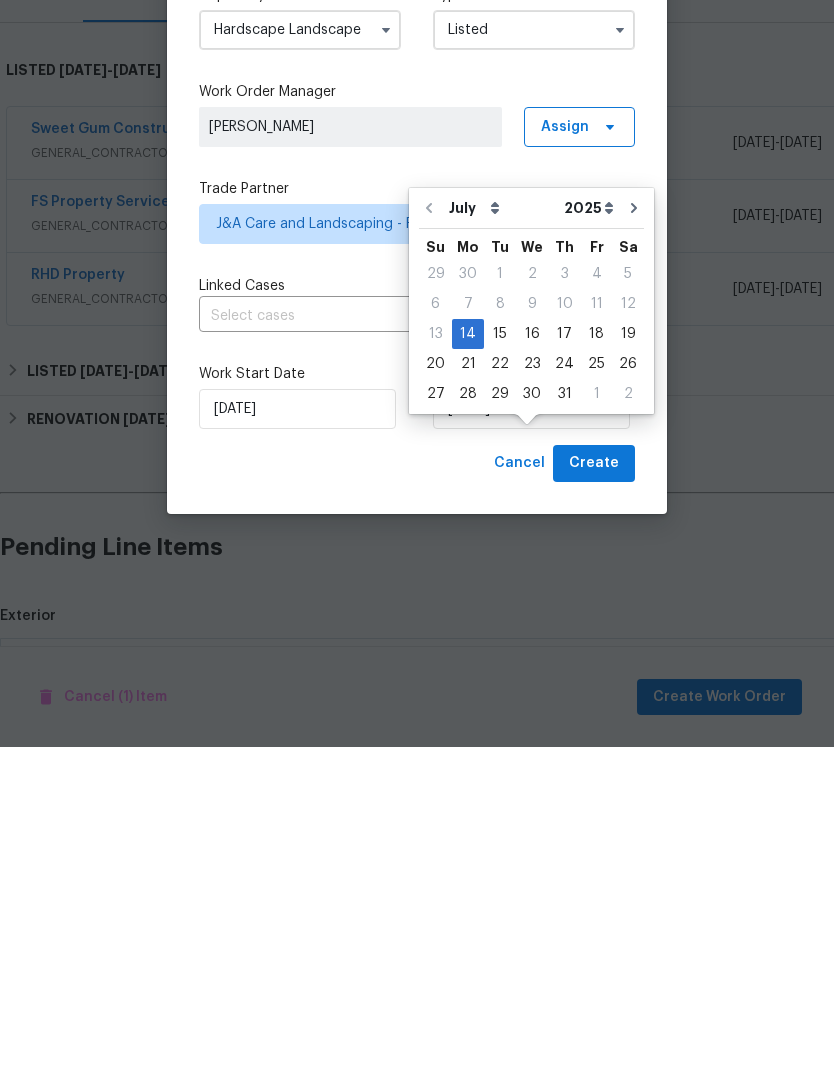 type on "[DATE]" 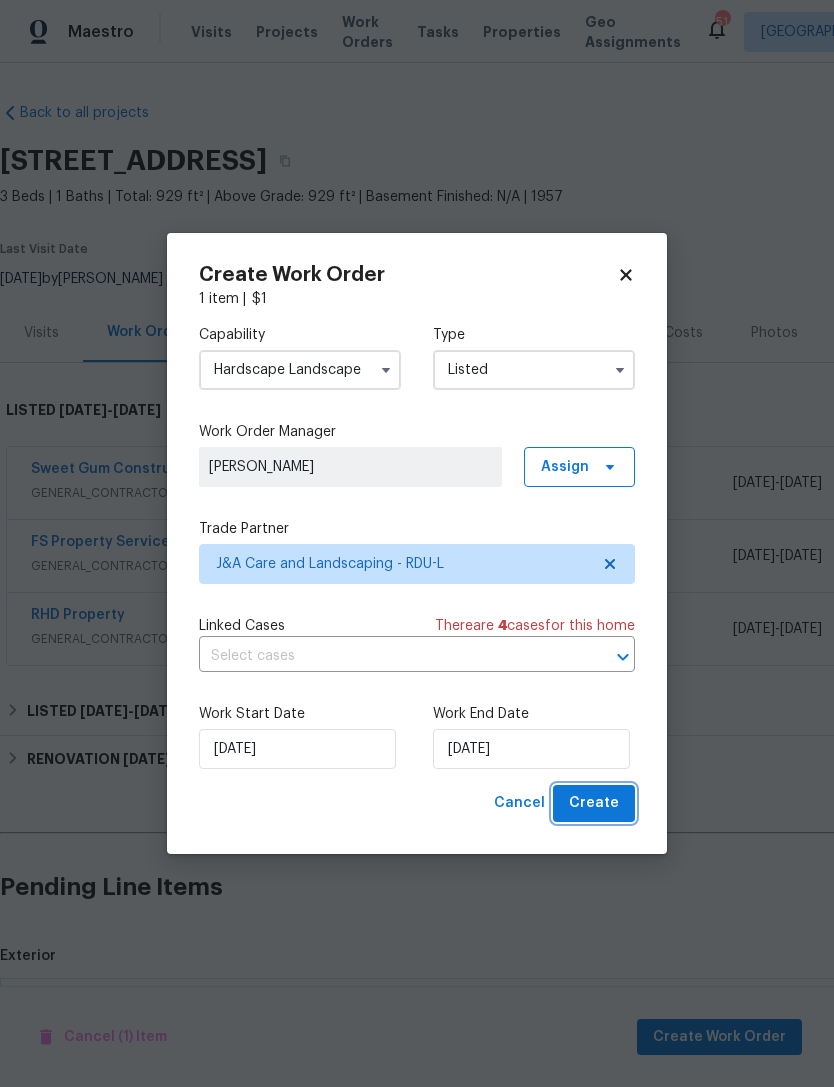 click on "Create" at bounding box center (594, 803) 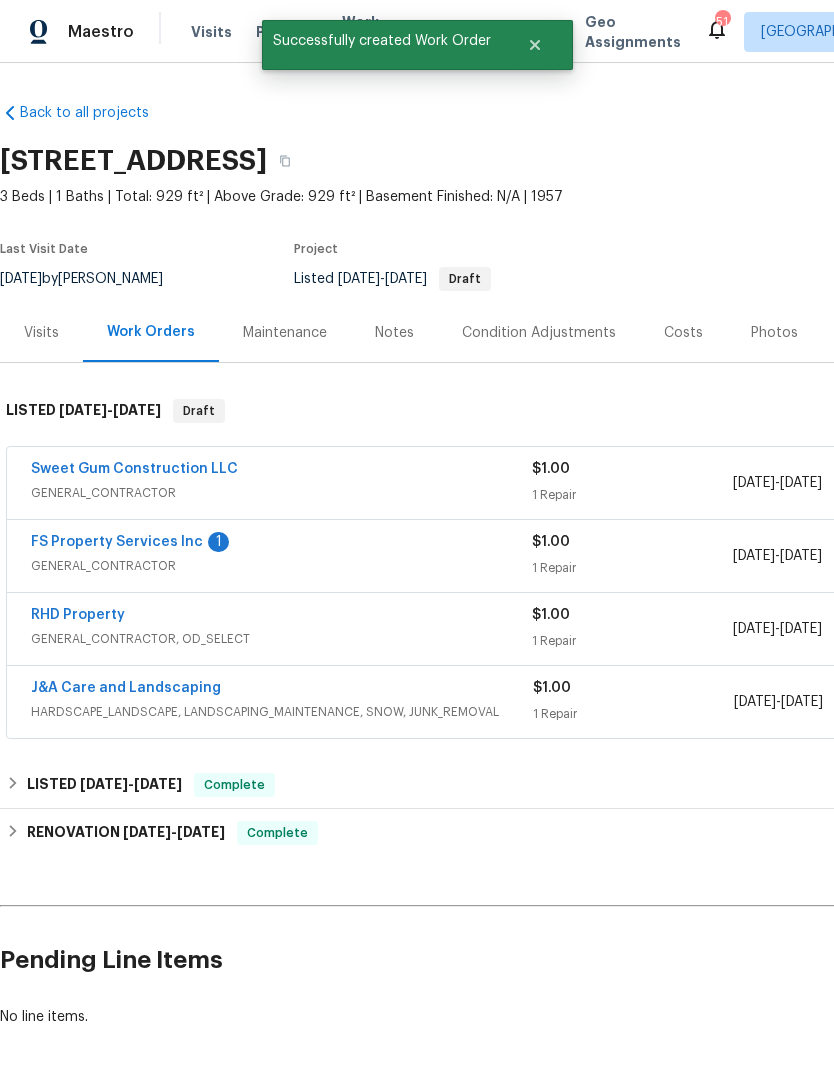 click on "FS Property Services Inc" at bounding box center (117, 542) 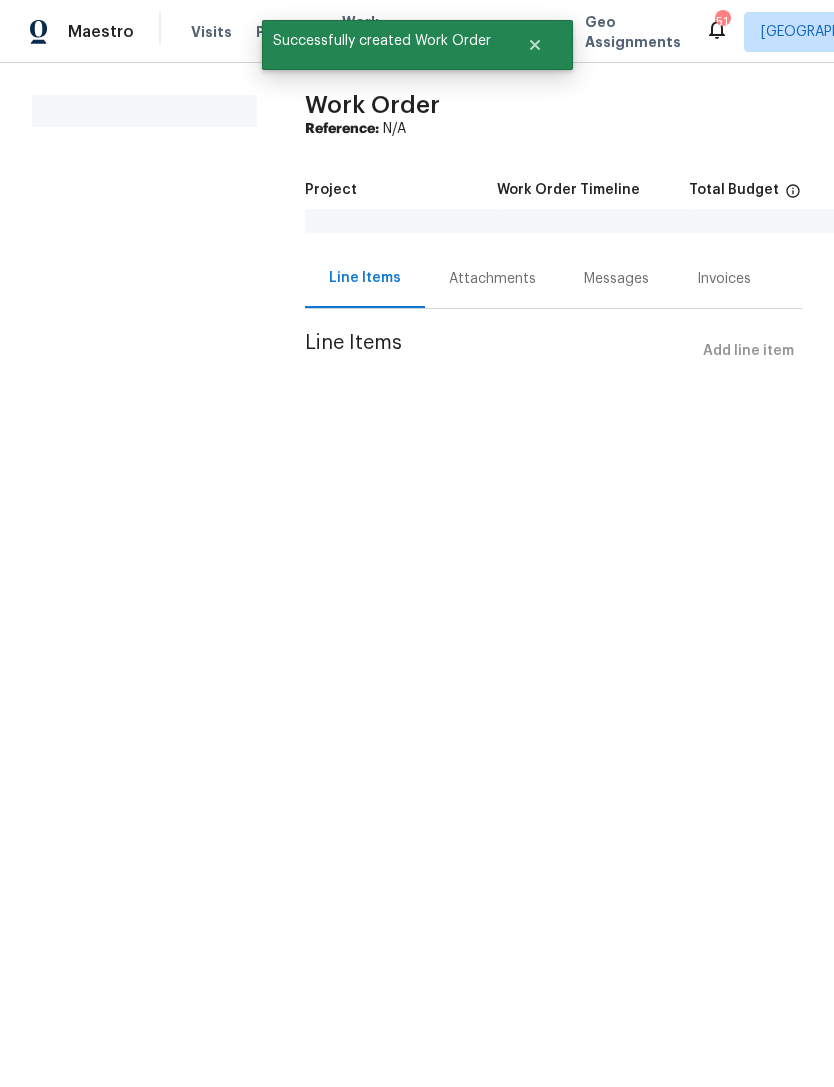 scroll, scrollTop: 0, scrollLeft: 0, axis: both 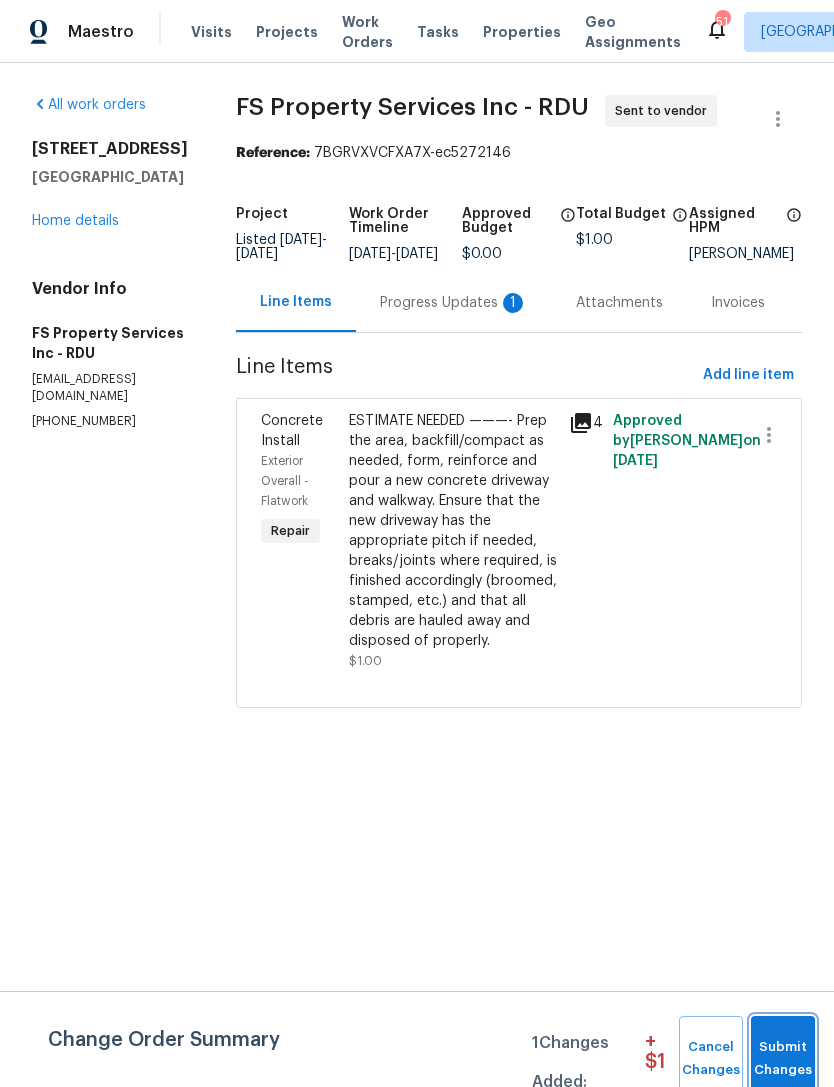 click on "Submit Changes" at bounding box center (783, 1059) 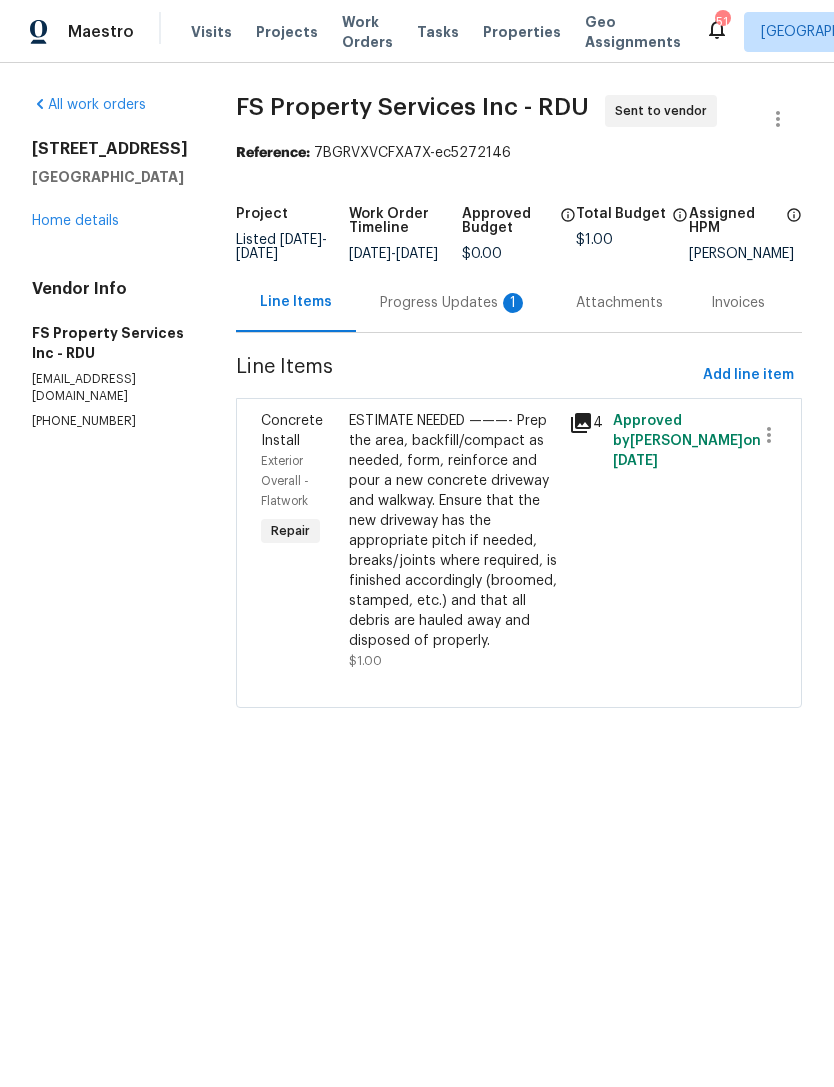 click on "Progress Updates 1" at bounding box center (454, 303) 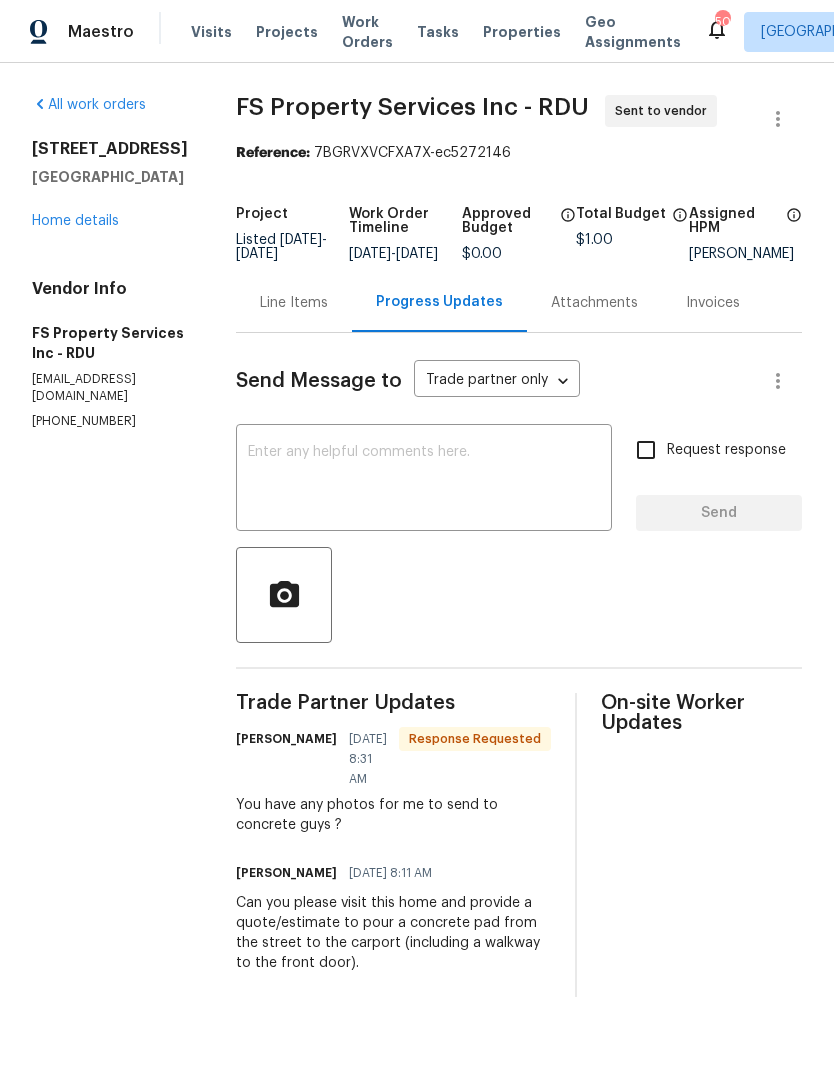click at bounding box center [424, 480] 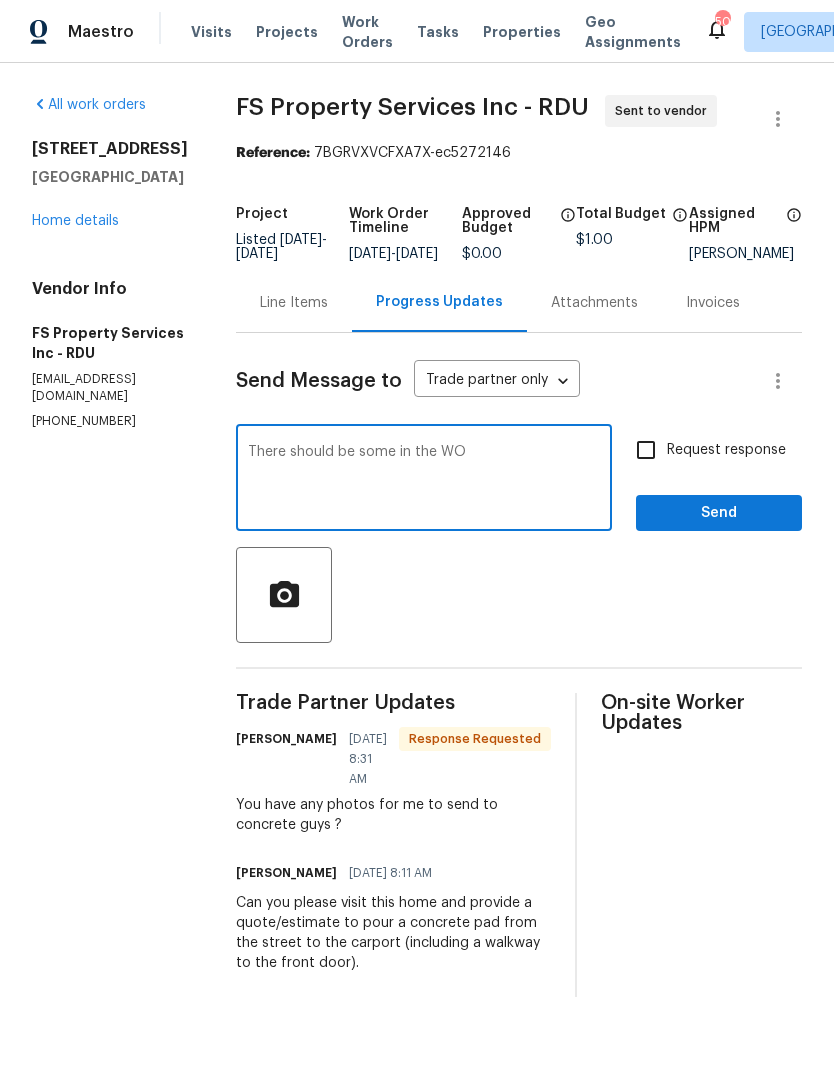 type on "There should be some in the WO" 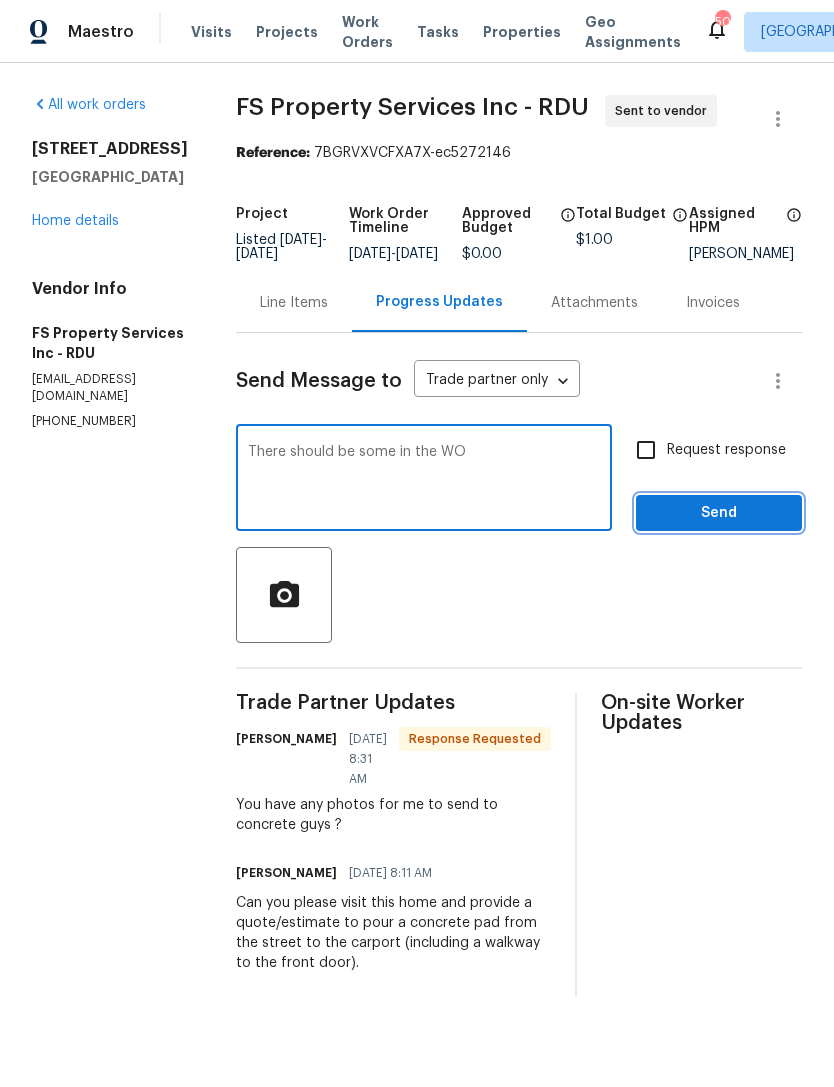 click on "Send" at bounding box center [719, 513] 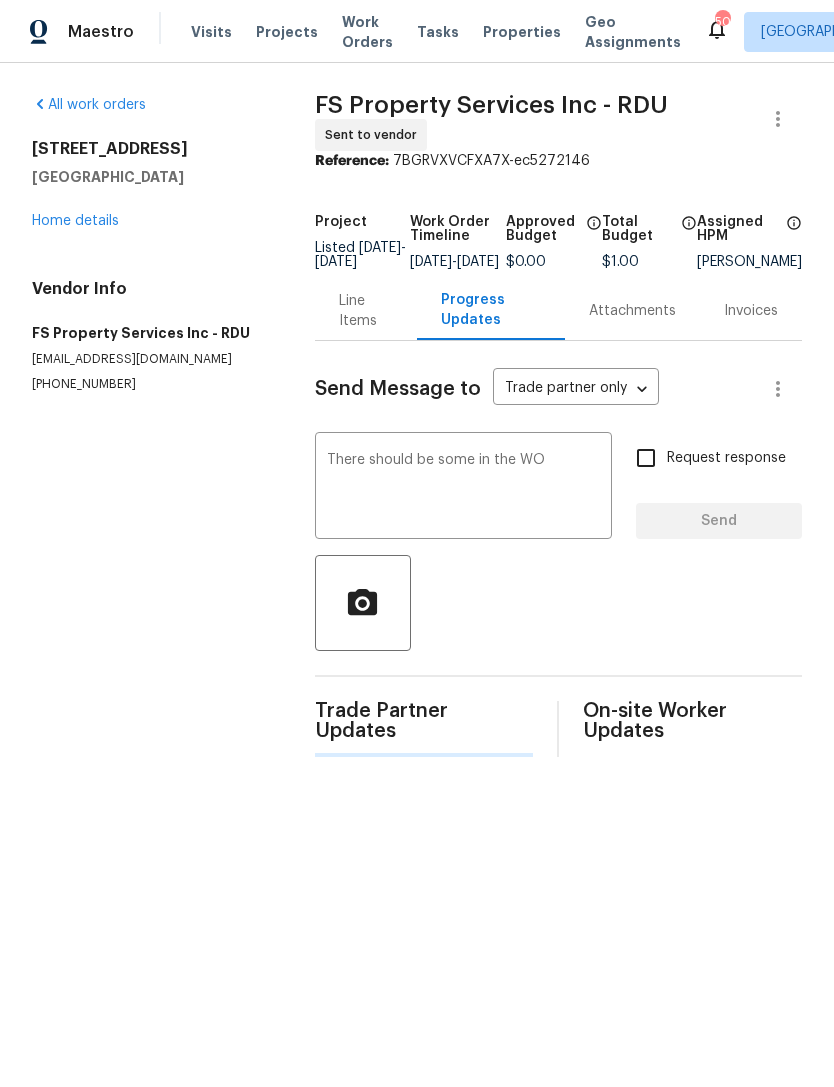 type 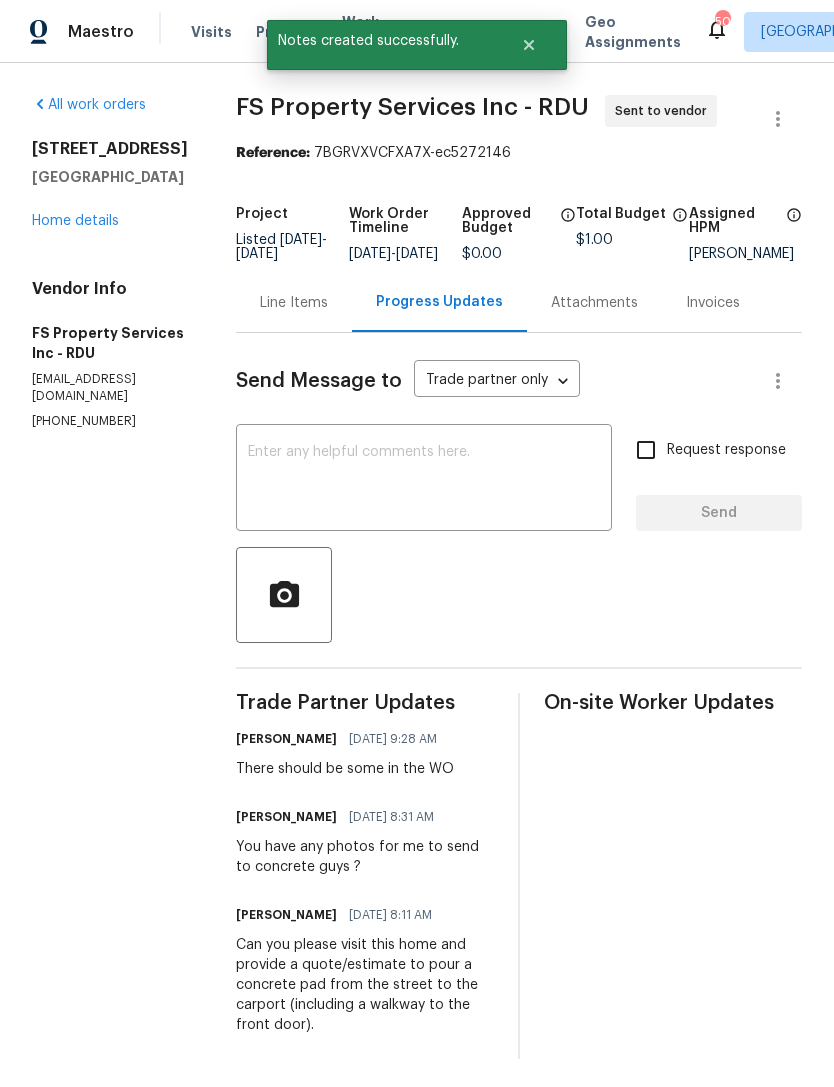 click on "Line Items" at bounding box center (294, 303) 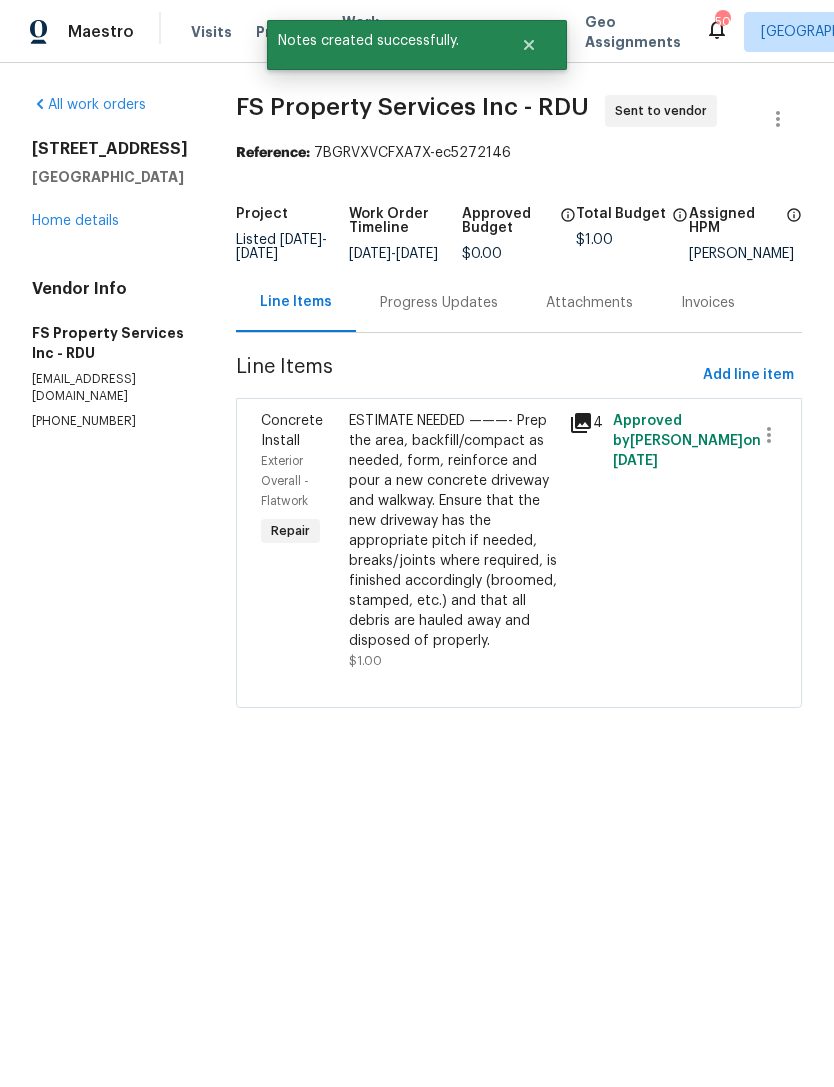 click 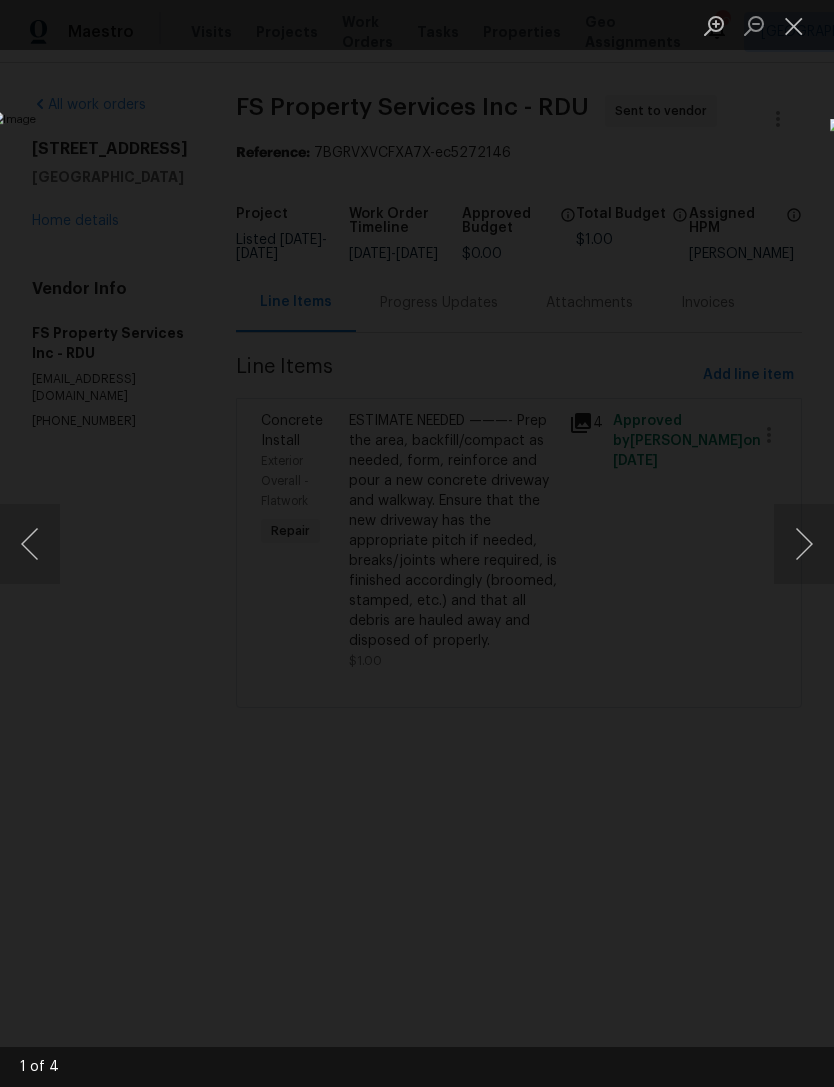 click at bounding box center [794, 25] 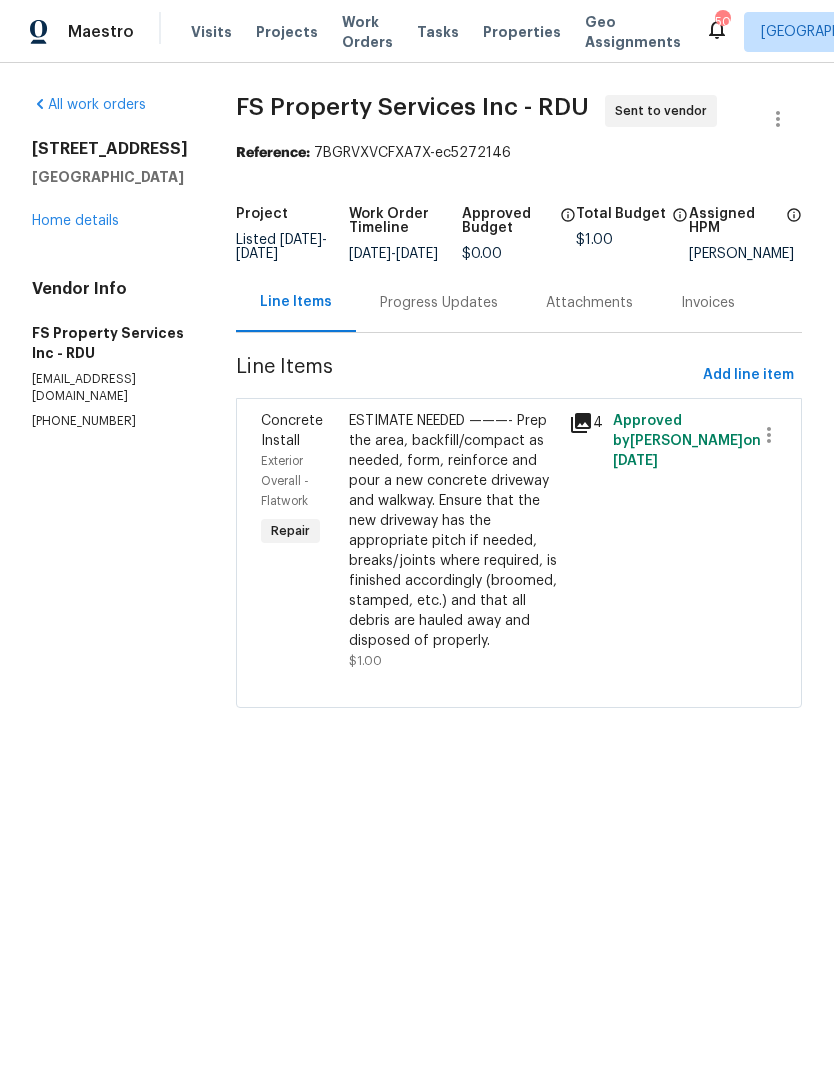 click on "Home details" at bounding box center [75, 221] 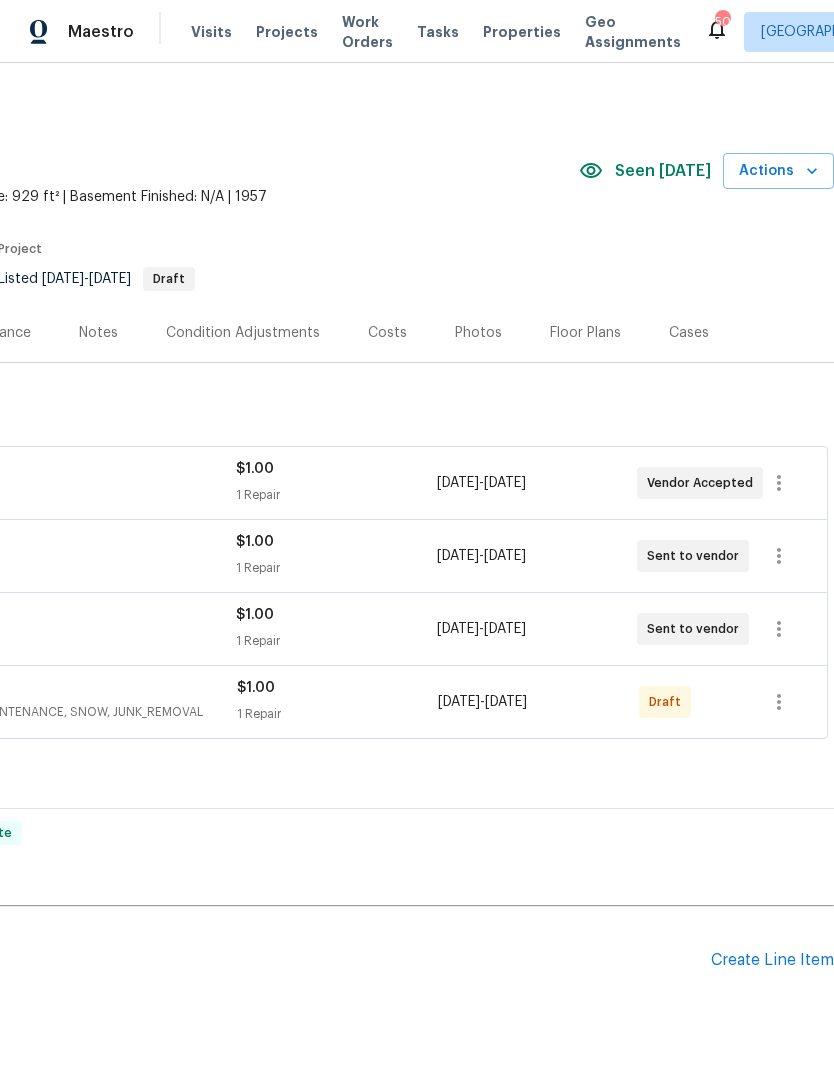 scroll, scrollTop: 0, scrollLeft: 296, axis: horizontal 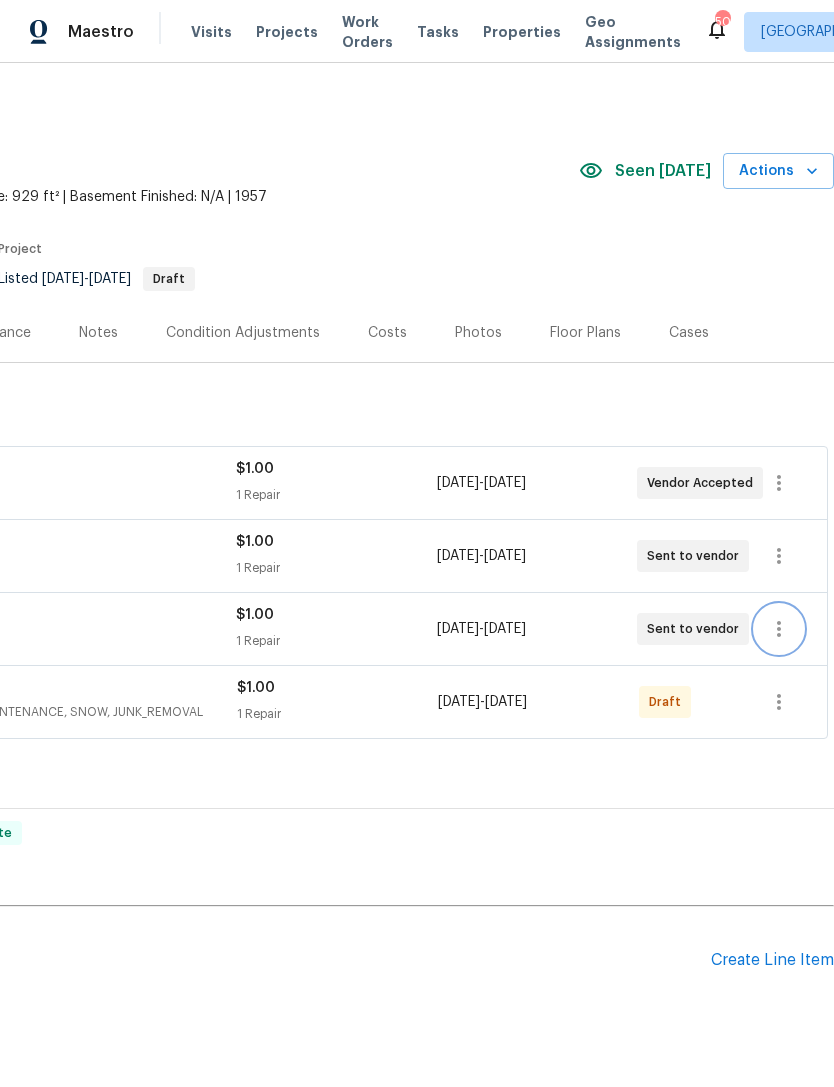 click 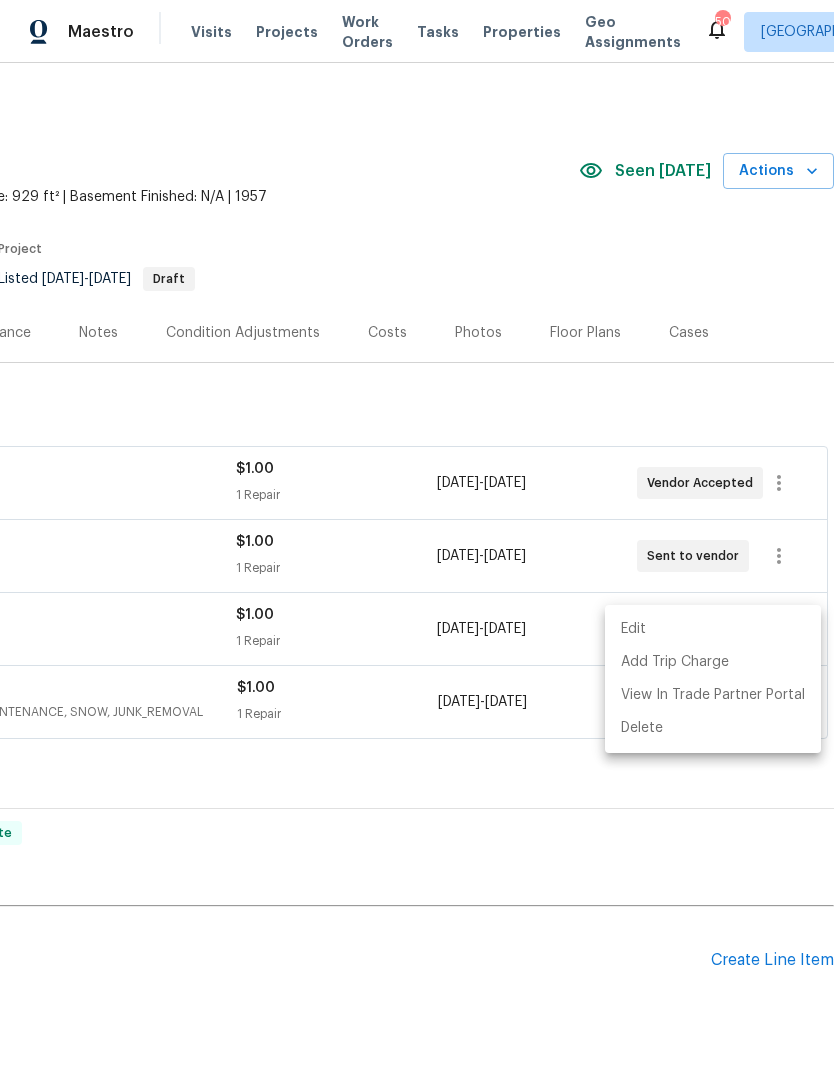click at bounding box center [417, 543] 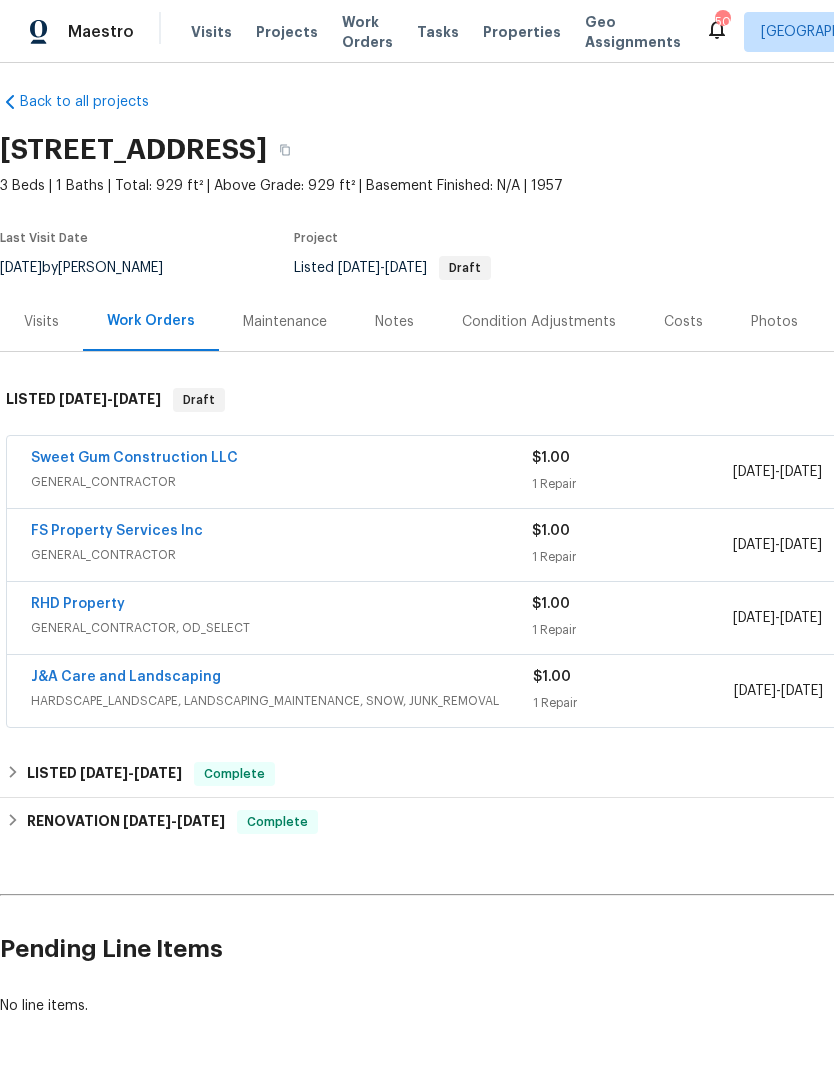 scroll, scrollTop: 11, scrollLeft: 0, axis: vertical 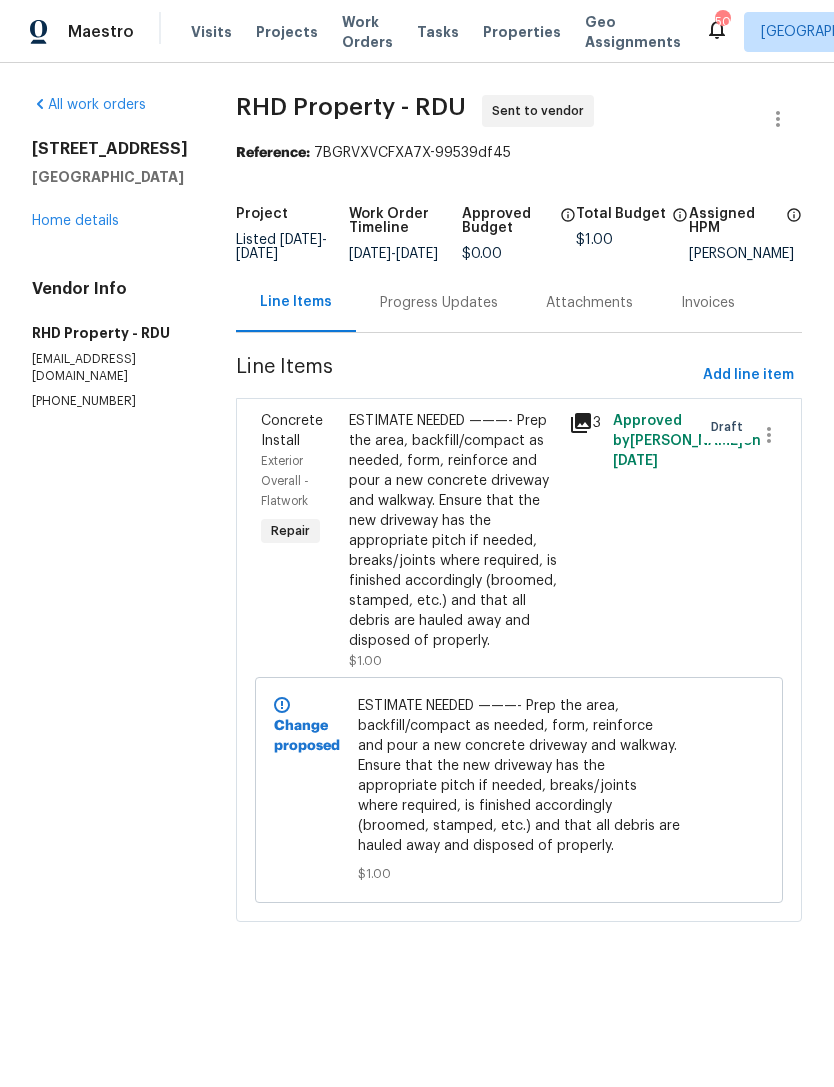 click on "Progress Updates" at bounding box center [439, 303] 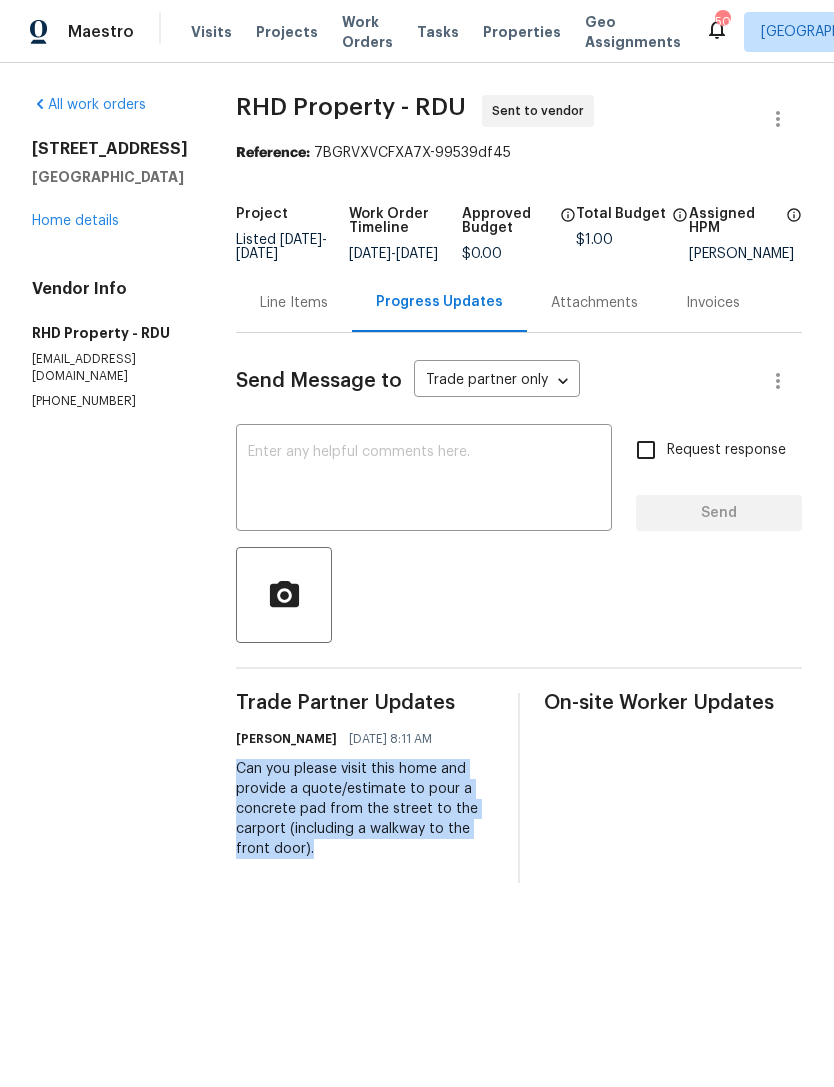 copy on "Can you please visit this home and provide a quote/estimate to pour a concrete pad from the street to the carport (including a walkway to the front door)." 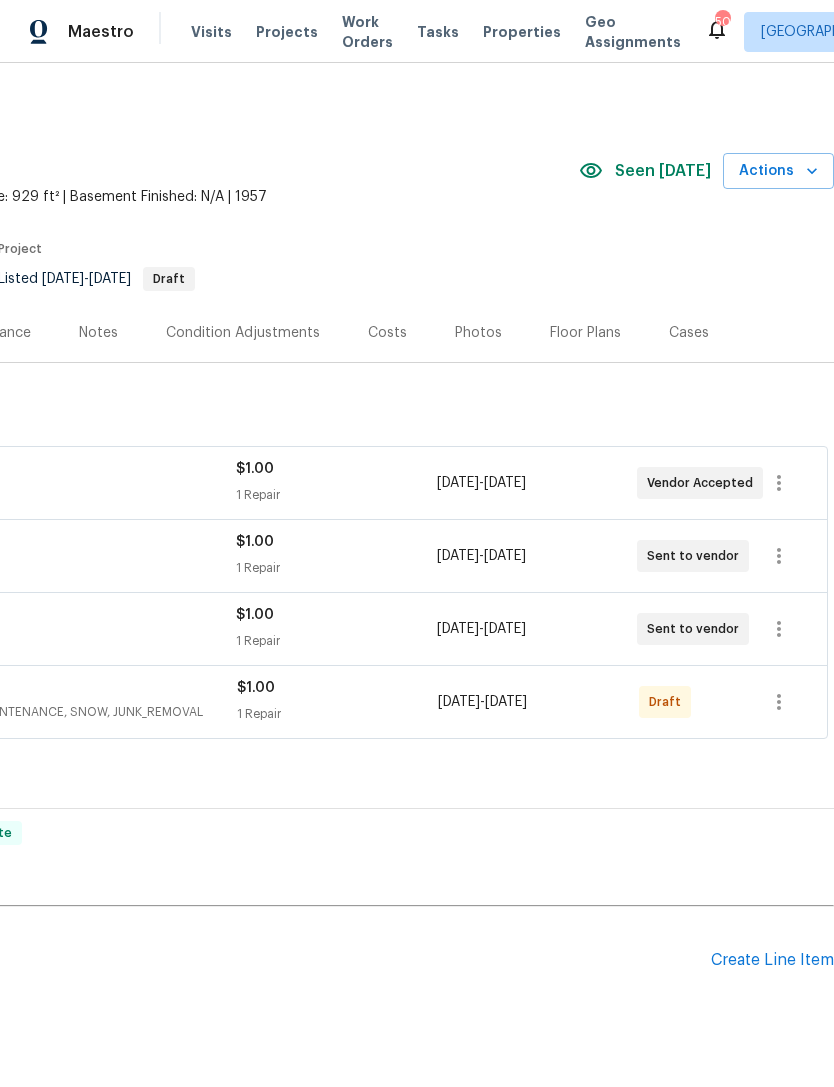scroll, scrollTop: 0, scrollLeft: 296, axis: horizontal 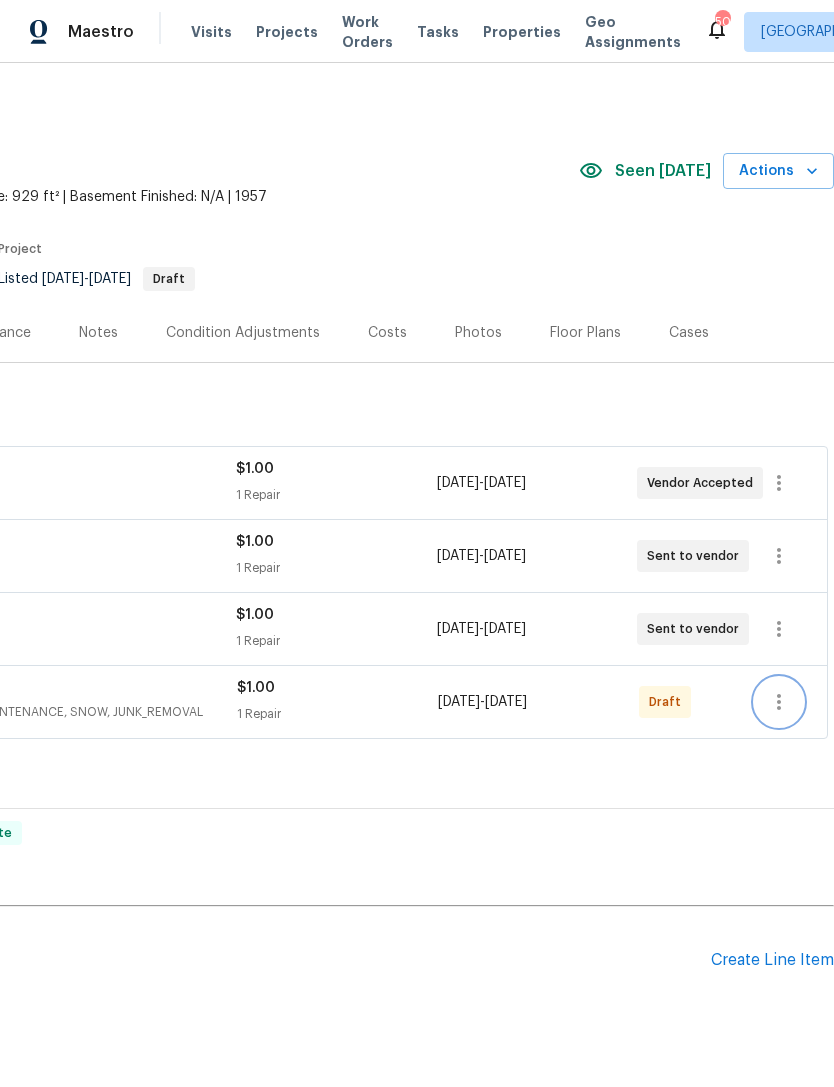 click 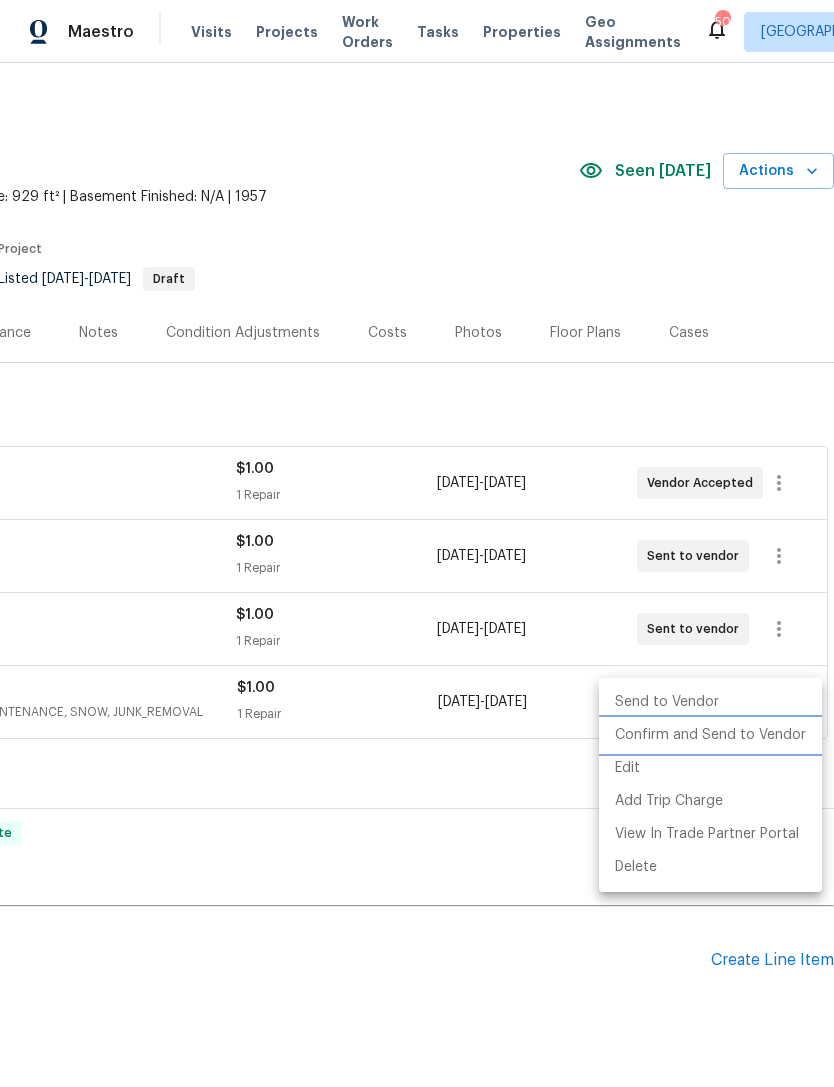 click on "Confirm and Send to Vendor" at bounding box center (710, 735) 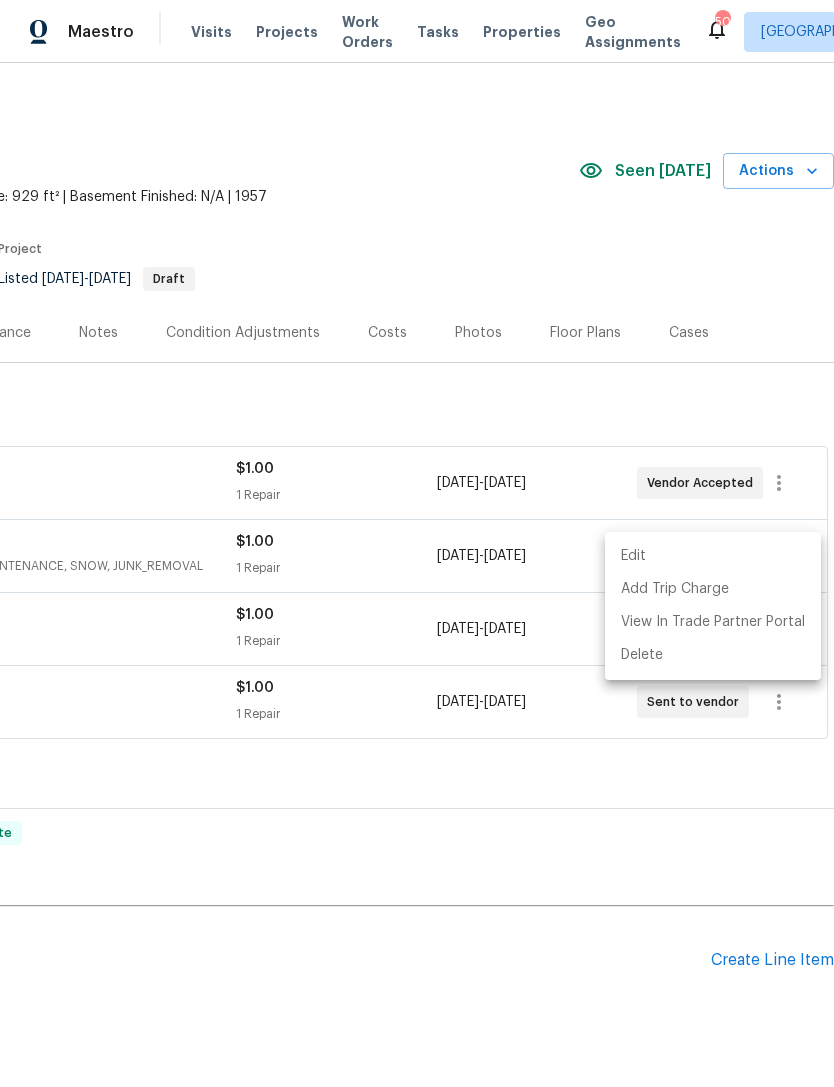 click at bounding box center (417, 543) 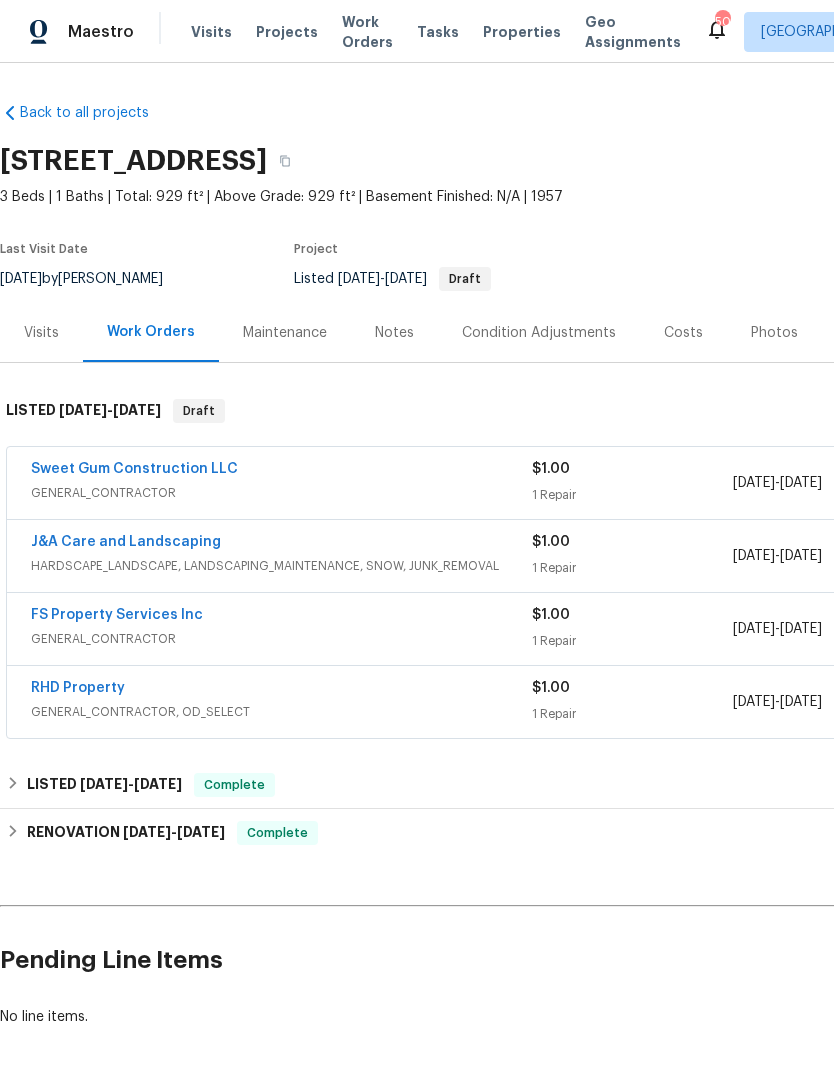 scroll, scrollTop: 0, scrollLeft: 0, axis: both 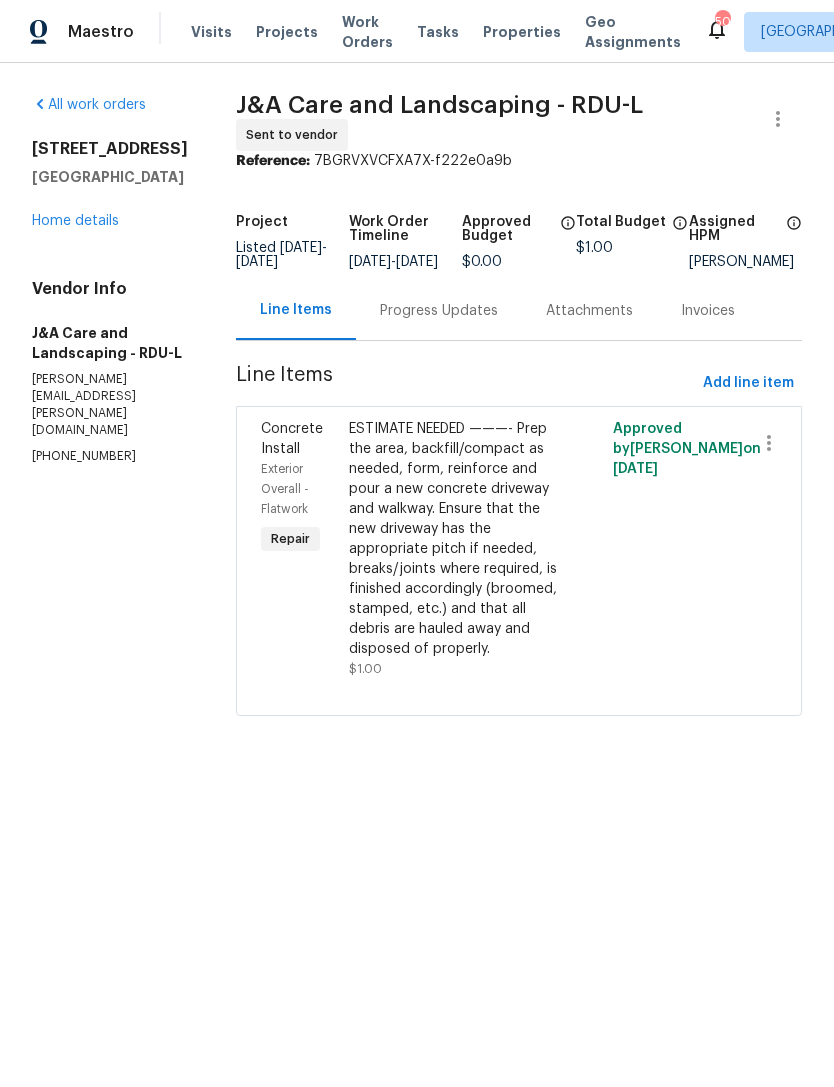 click on "Progress Updates" at bounding box center (439, 311) 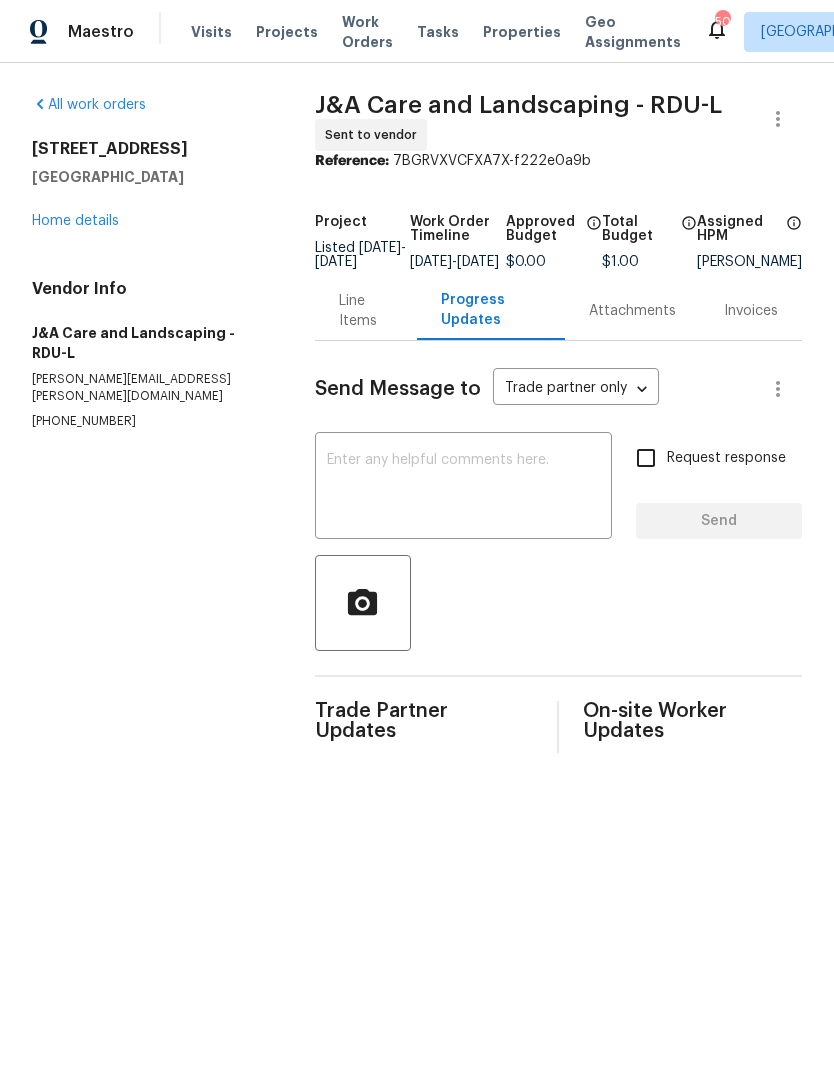 click at bounding box center (463, 488) 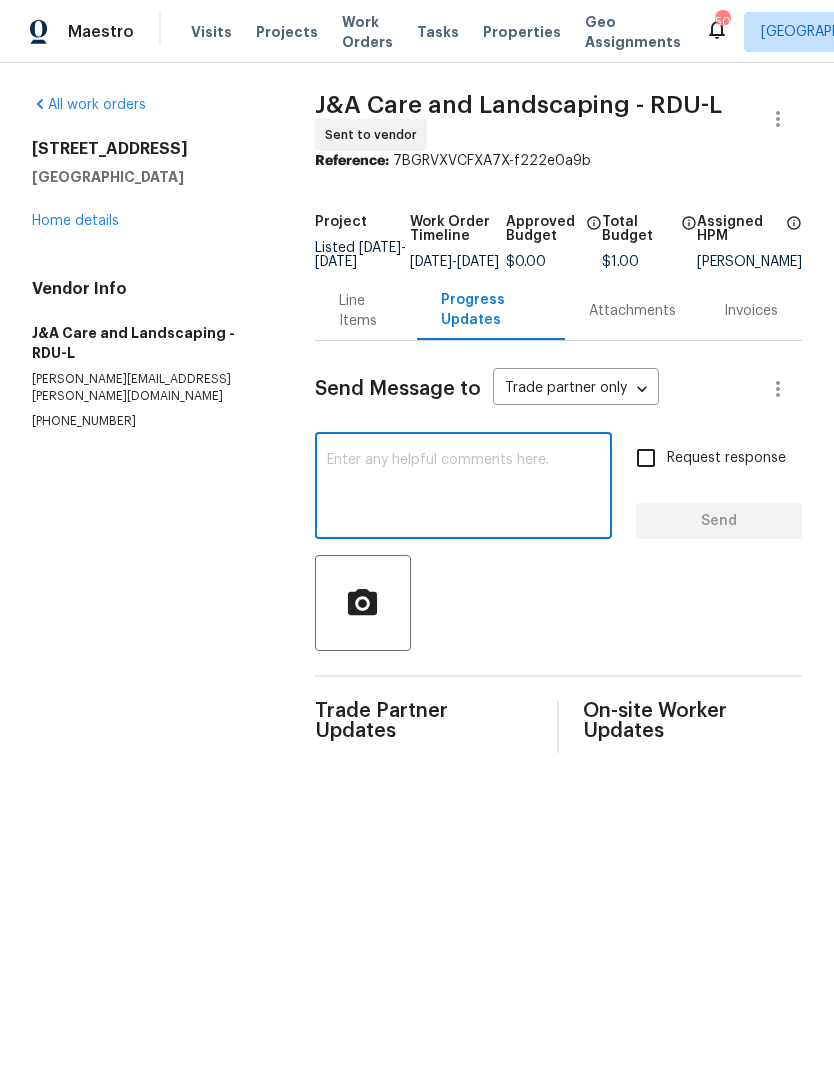 paste on "Can you please visit this home and provide a quote/estimate to pour a concrete pad from the street to the carport (including a walkway to the front door)." 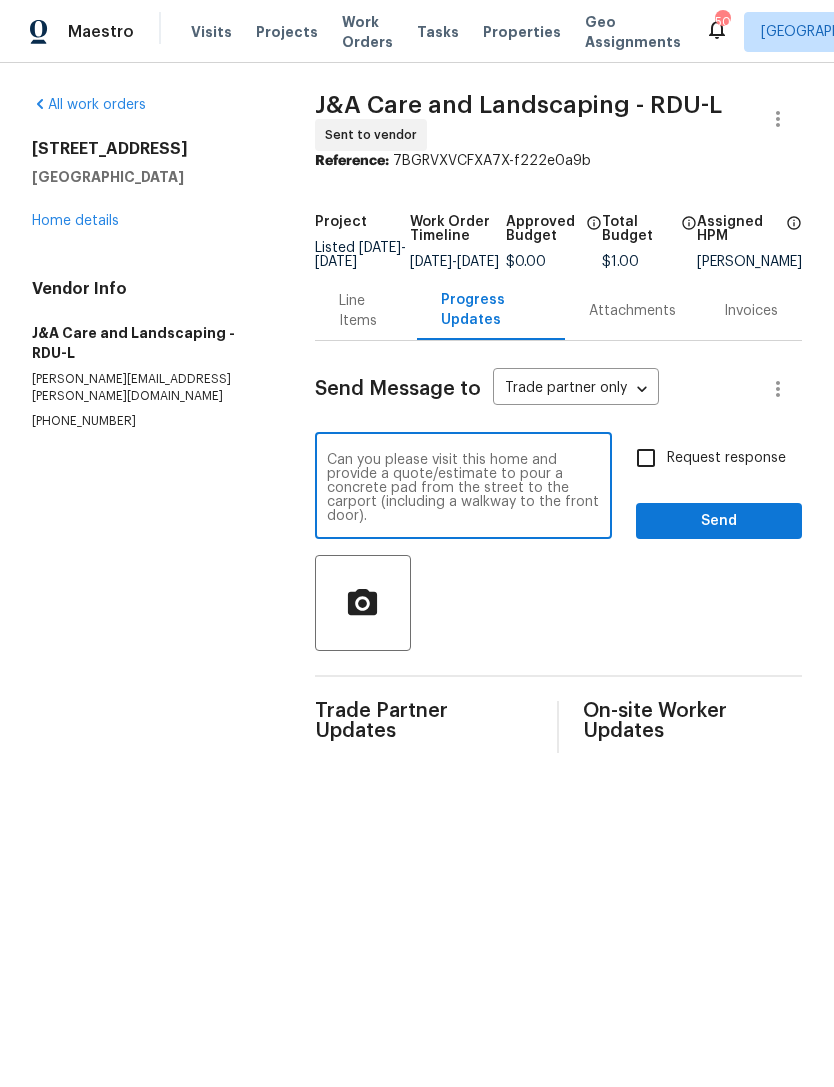 type on "Can you please visit this home and provide a quote/estimate to pour a concrete pad from the street to the carport (including a walkway to the front door)." 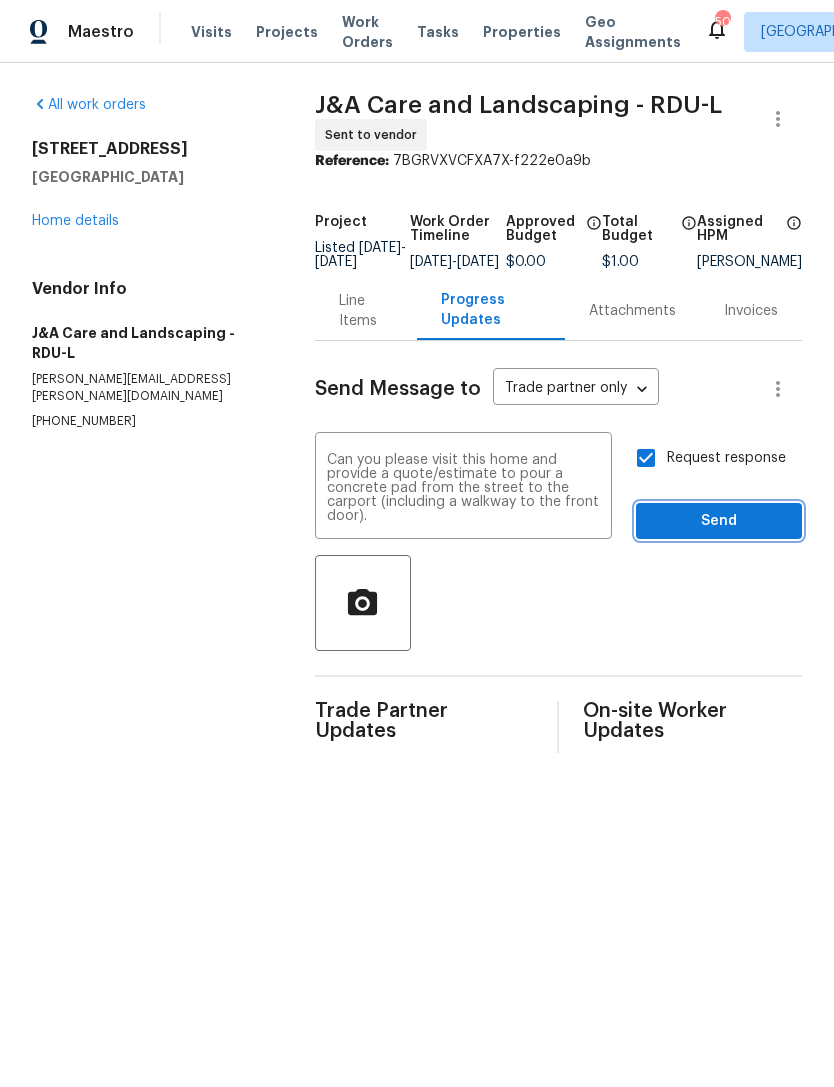click on "Send" at bounding box center [719, 521] 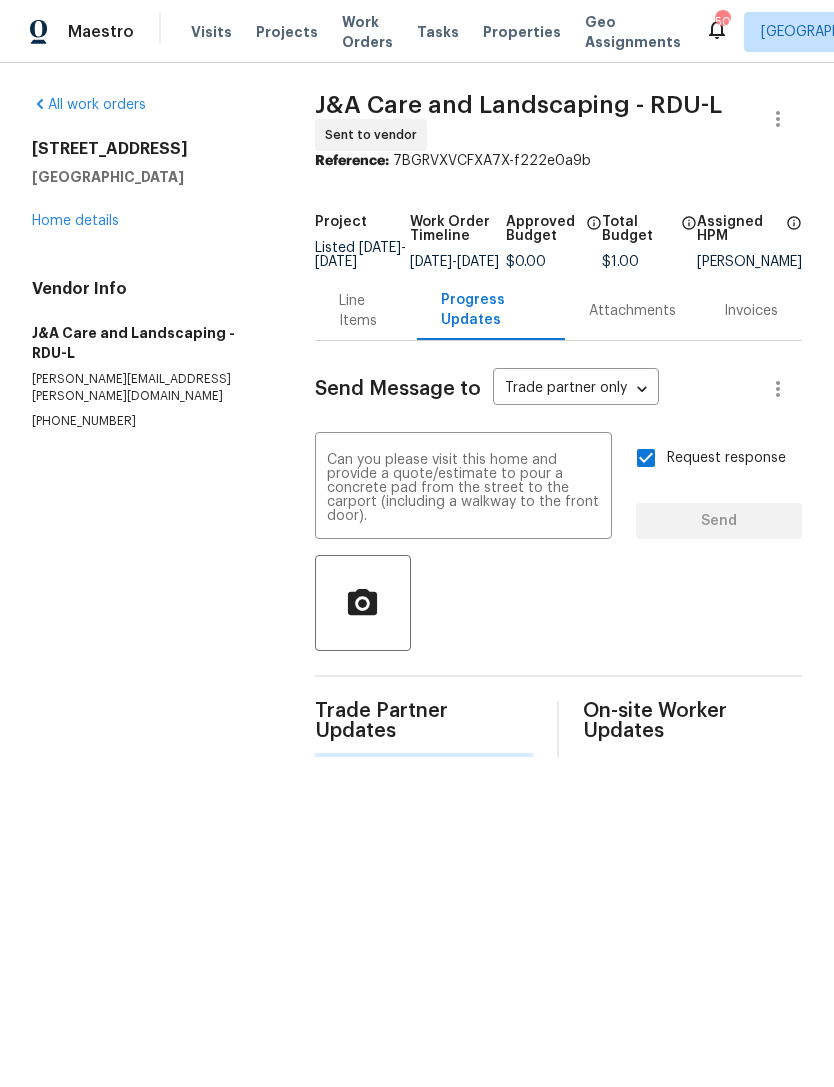type 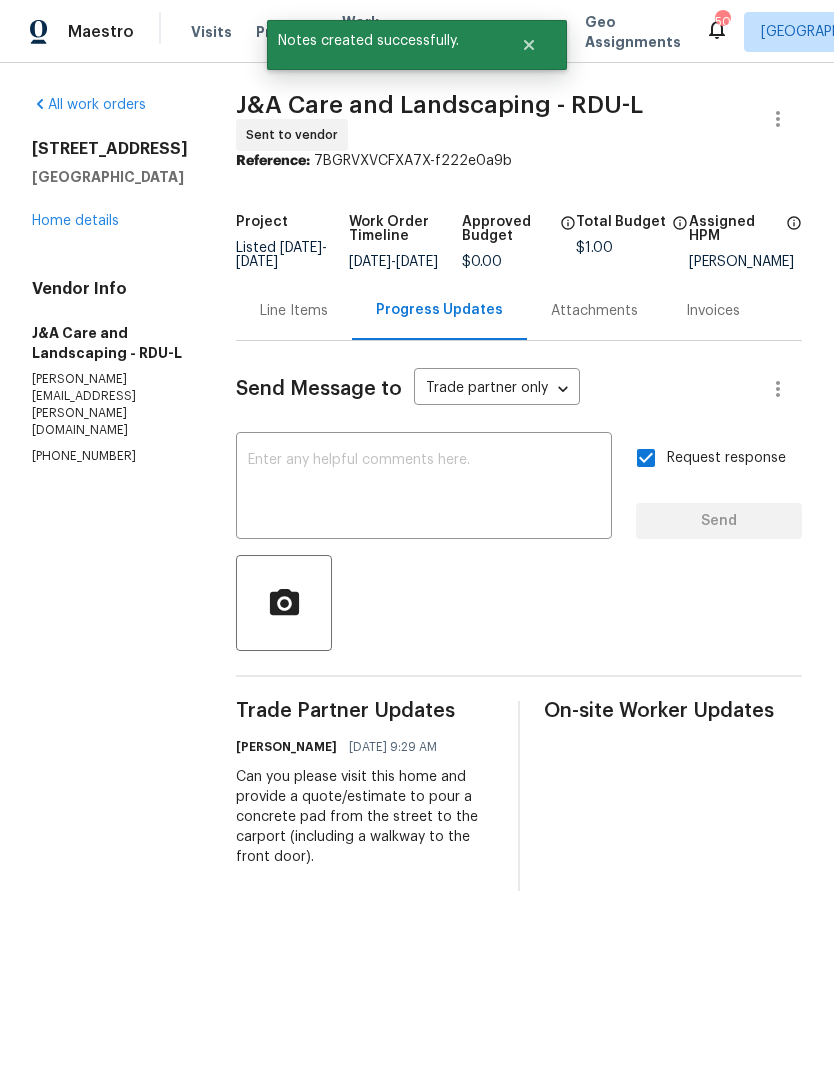 click on "Home details" at bounding box center (75, 221) 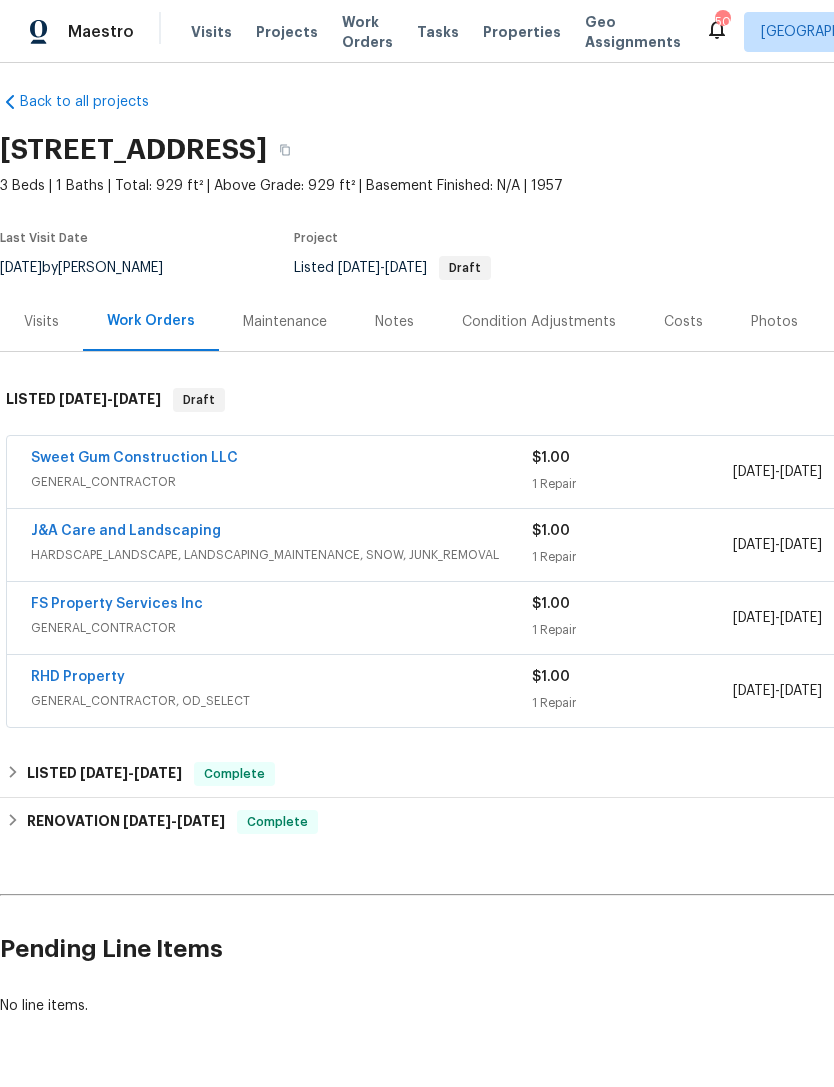 scroll, scrollTop: 11, scrollLeft: 0, axis: vertical 